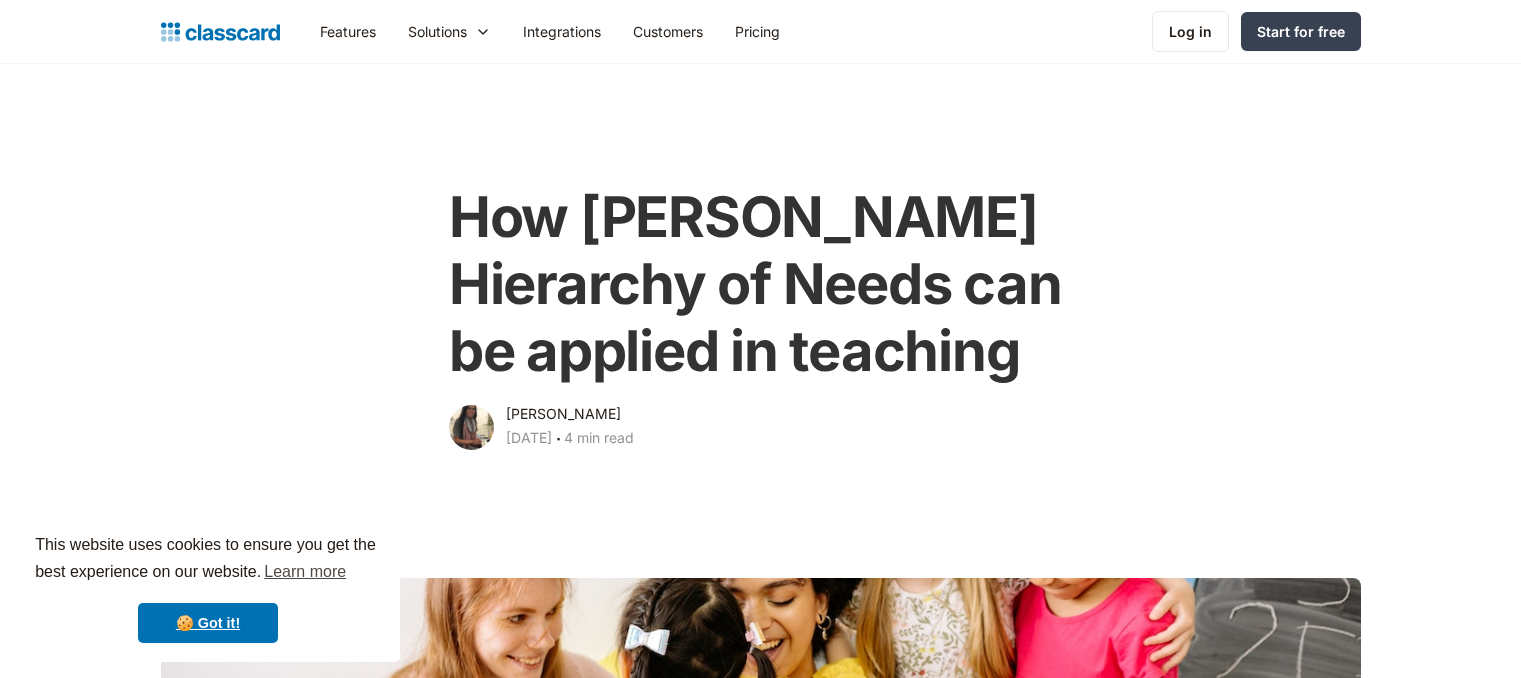 scroll, scrollTop: 0, scrollLeft: 0, axis: both 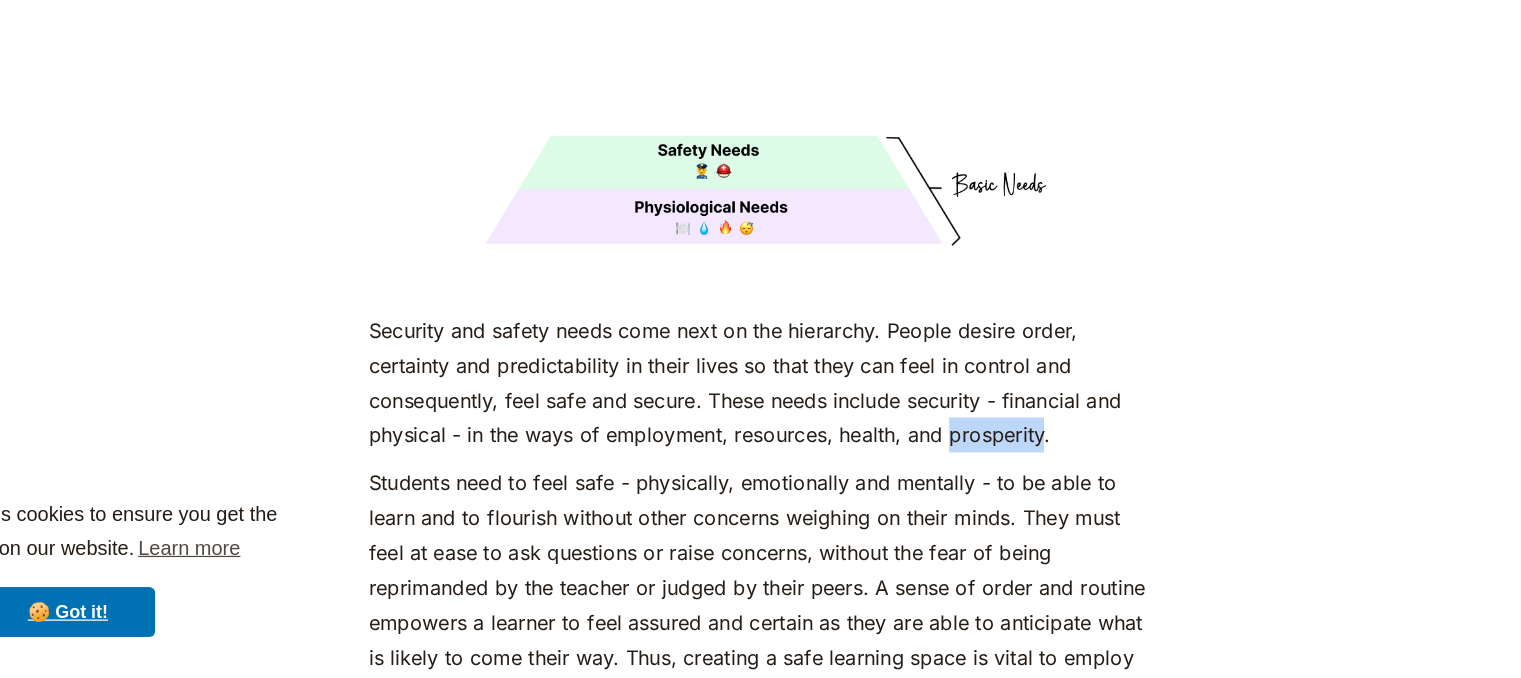 drag, startPoint x: 989, startPoint y: 447, endPoint x: 916, endPoint y: 443, distance: 73.109505 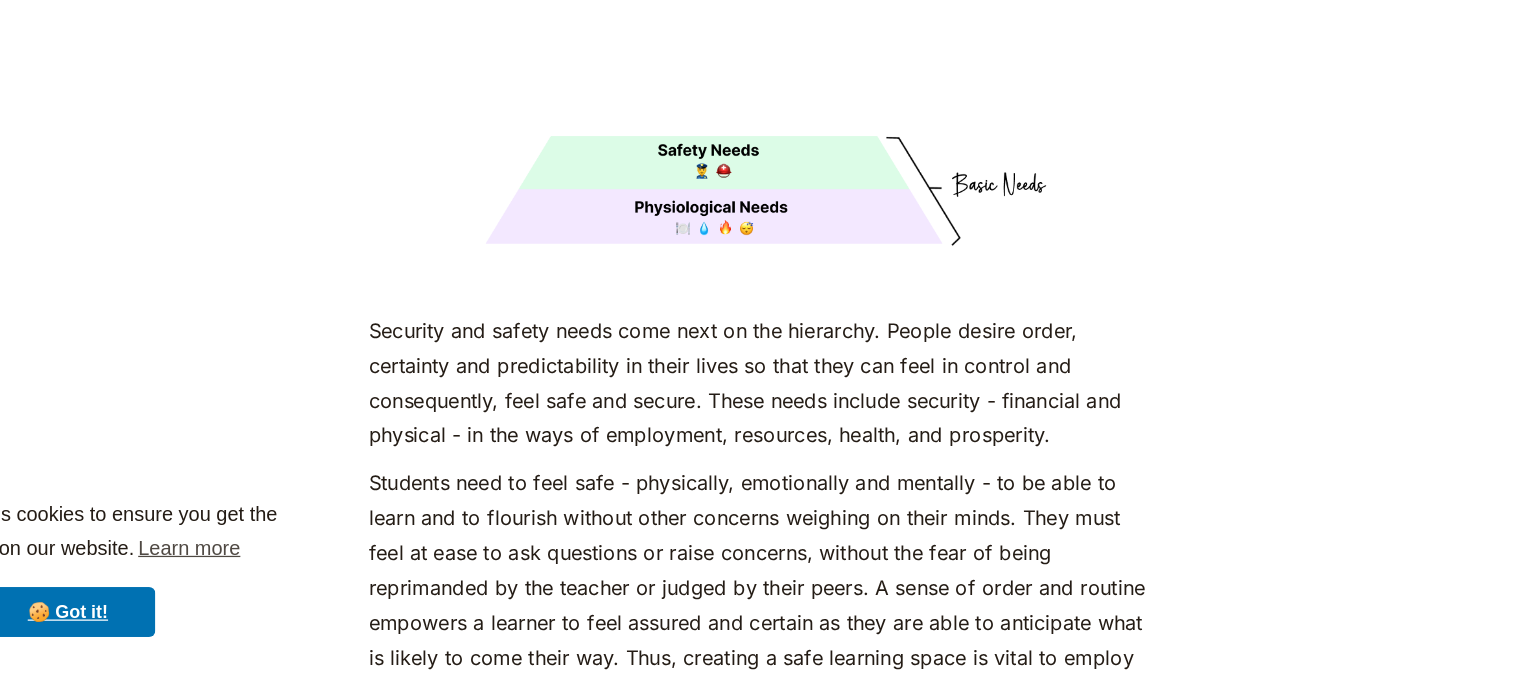 click on "Security and safety needs come next on the hierarchy. People desire order, certainty and predictability in their lives so that they can feel in control and consequently, feel safe and secure. These needs include security - financial and physical - in the ways of employment, resources, health, and prosperity." at bounding box center [760, 439] 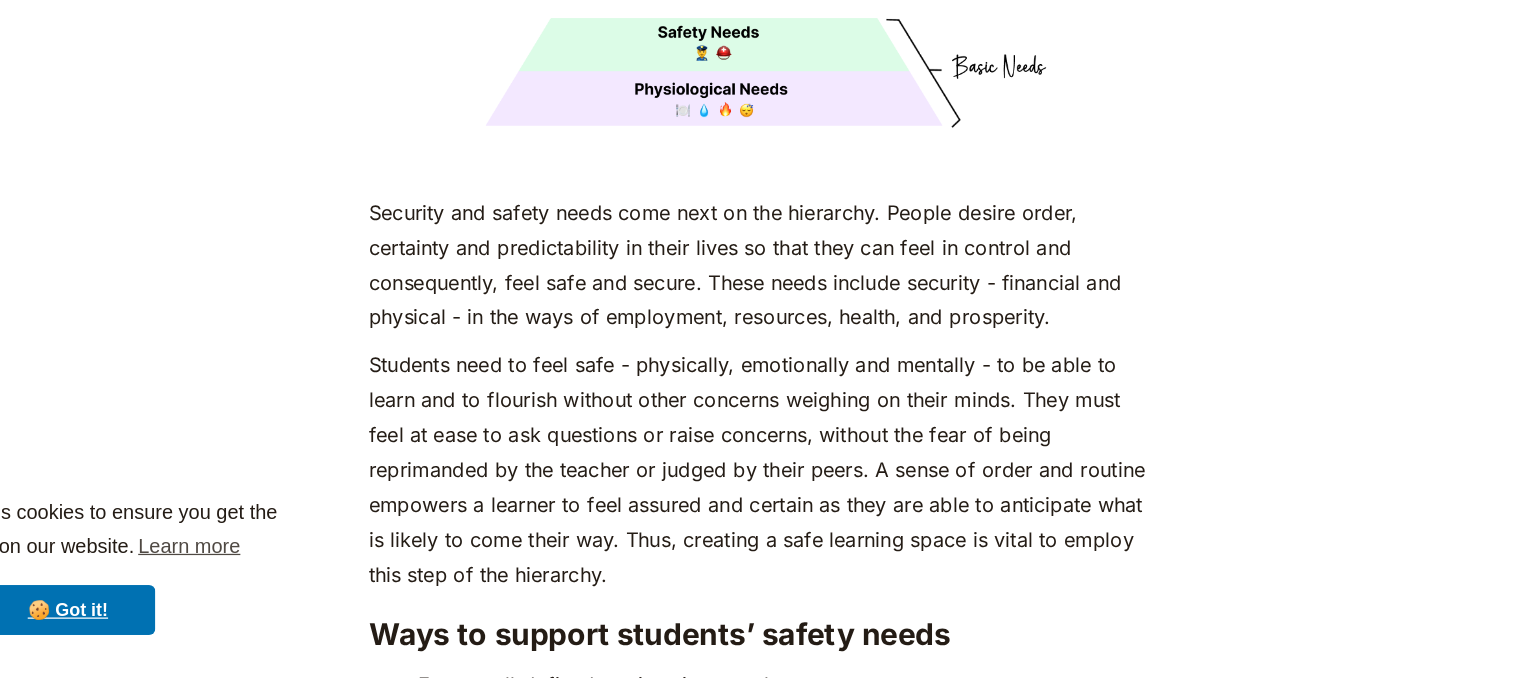 scroll, scrollTop: 3607, scrollLeft: 0, axis: vertical 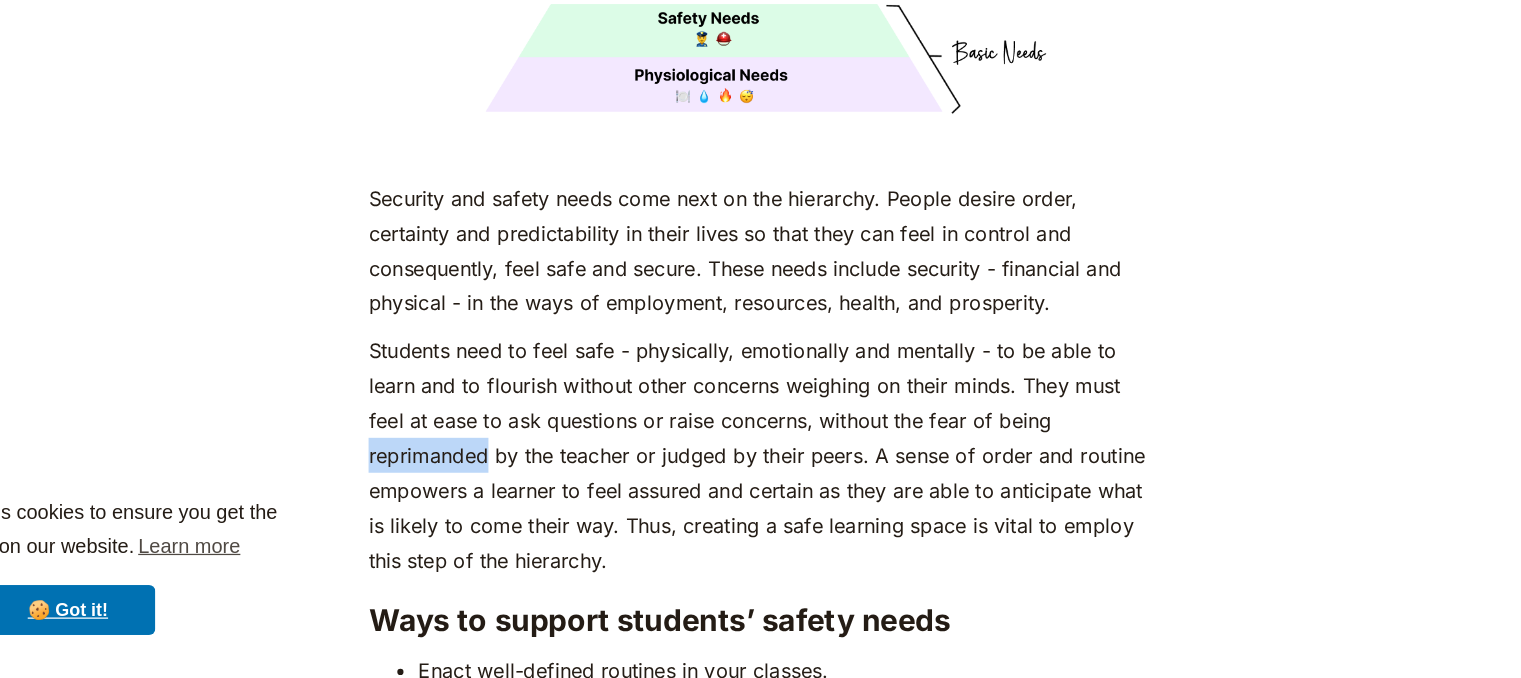 drag, startPoint x: 543, startPoint y: 464, endPoint x: 450, endPoint y: 463, distance: 93.00538 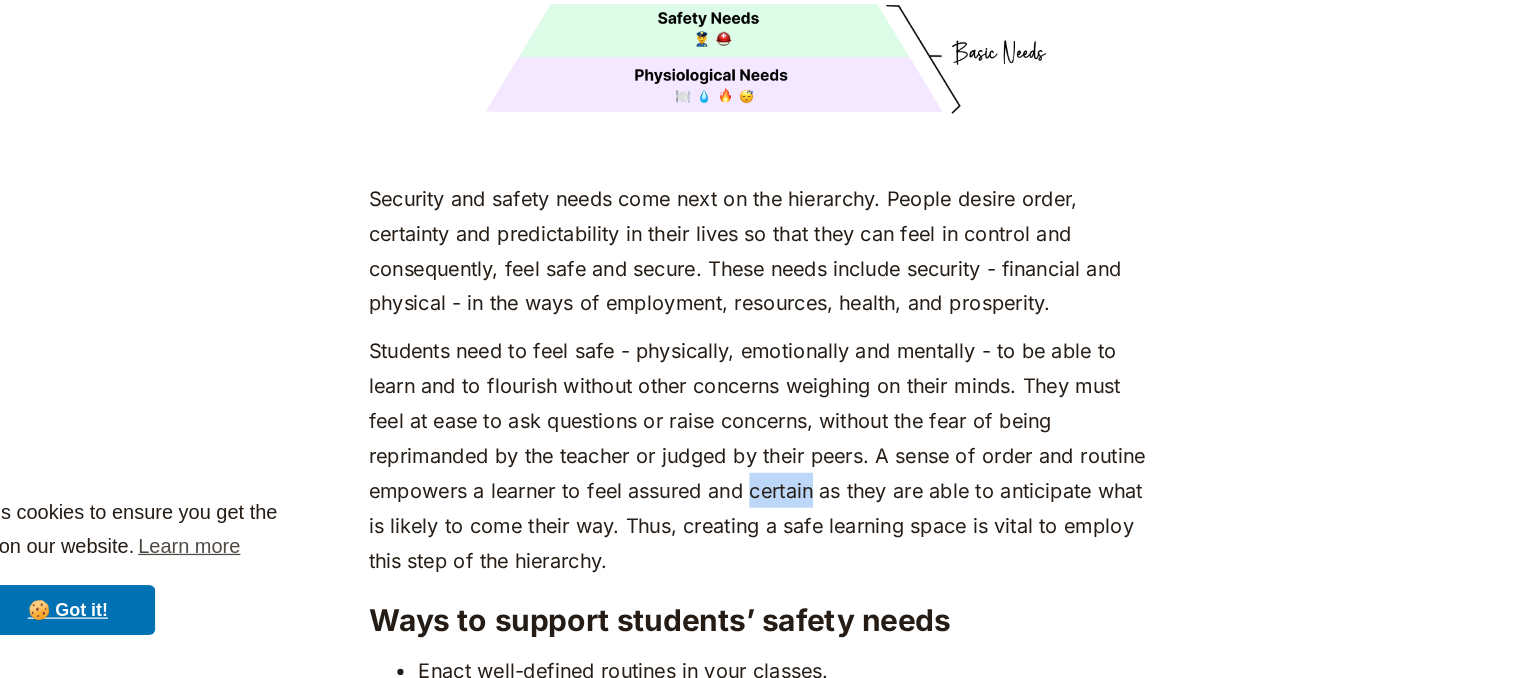 drag, startPoint x: 804, startPoint y: 490, endPoint x: 752, endPoint y: 487, distance: 52.086468 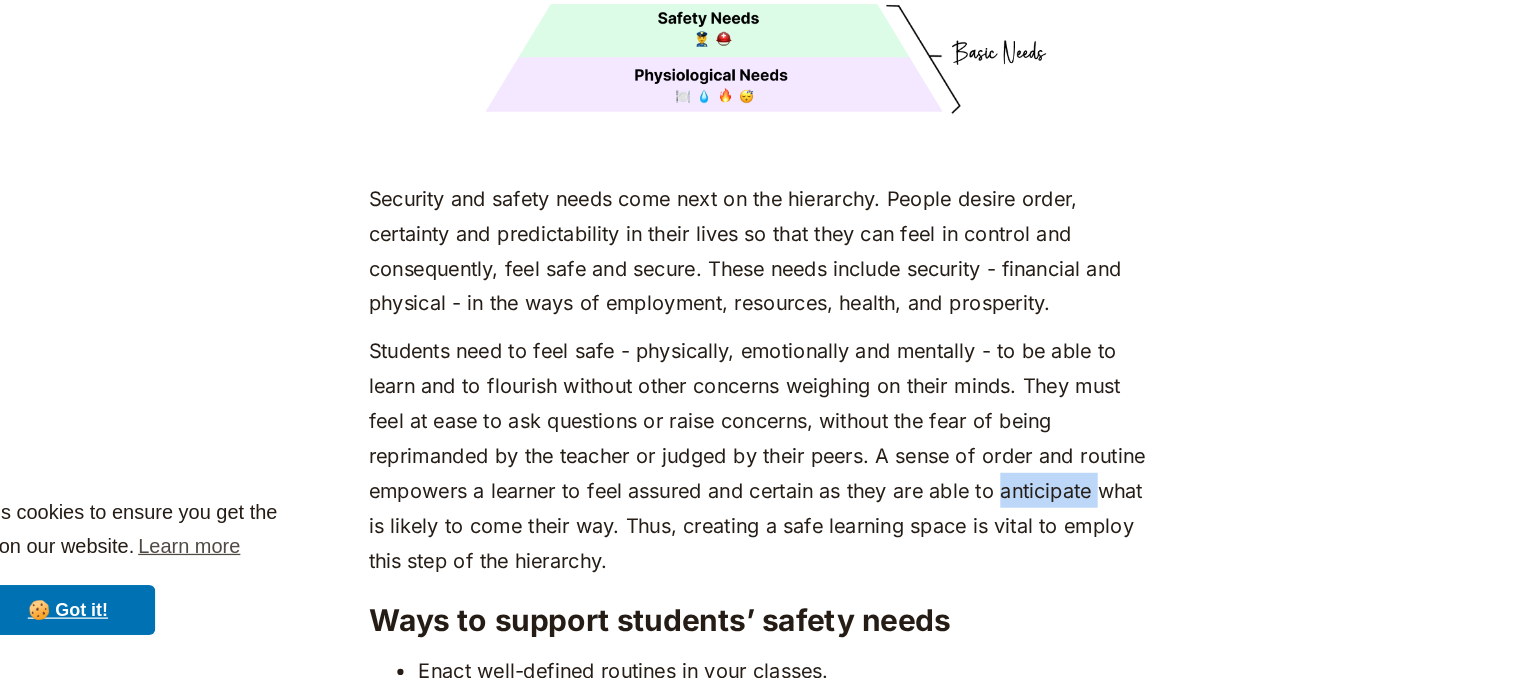 drag, startPoint x: 1029, startPoint y: 490, endPoint x: 953, endPoint y: 491, distance: 76.00658 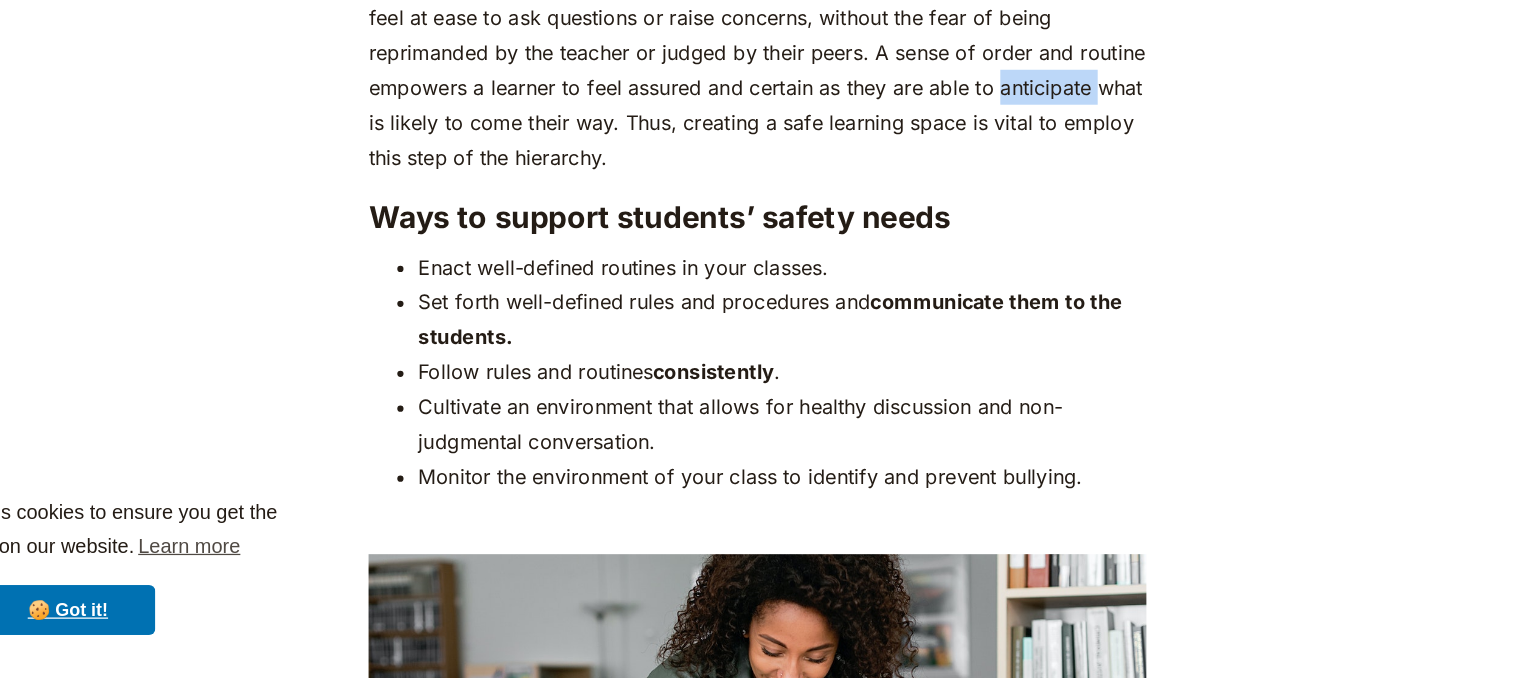 scroll, scrollTop: 3930, scrollLeft: 0, axis: vertical 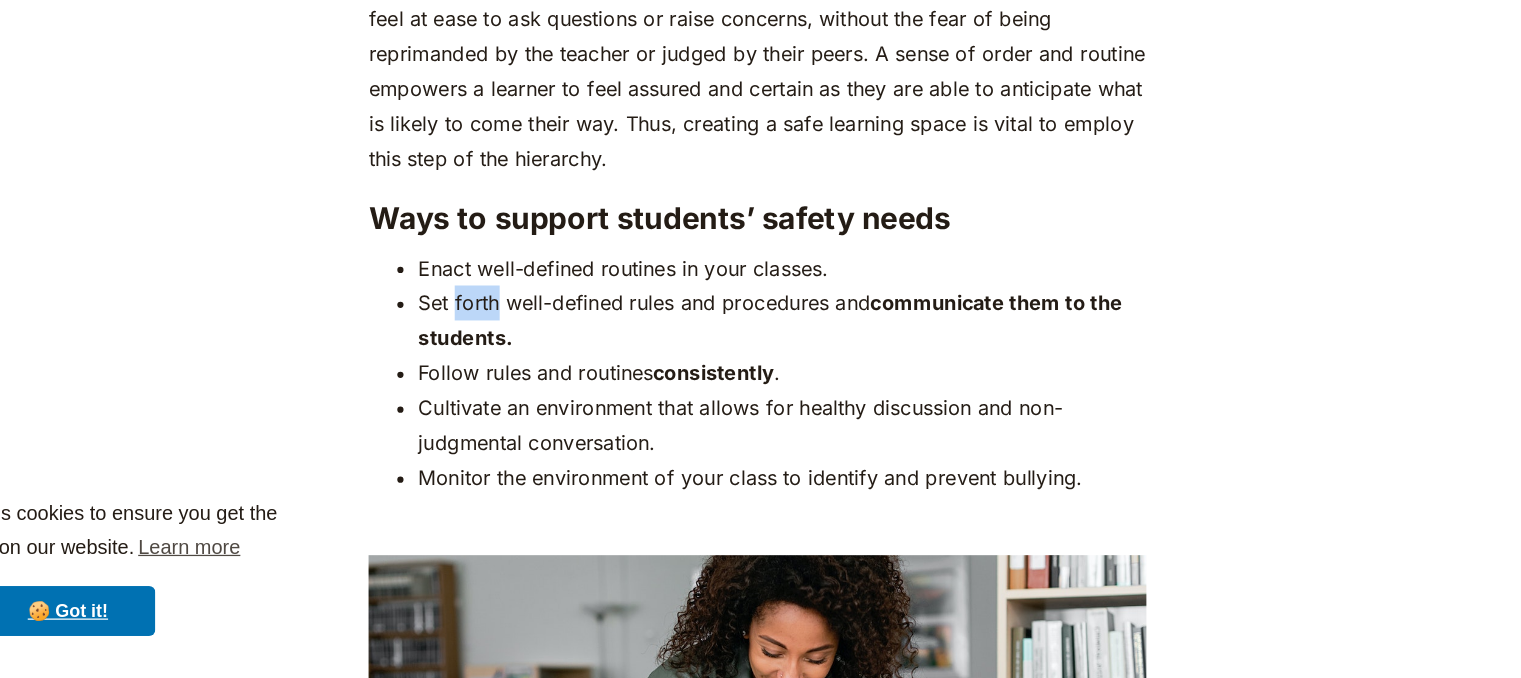 drag, startPoint x: 556, startPoint y: 339, endPoint x: 521, endPoint y: 337, distance: 35.057095 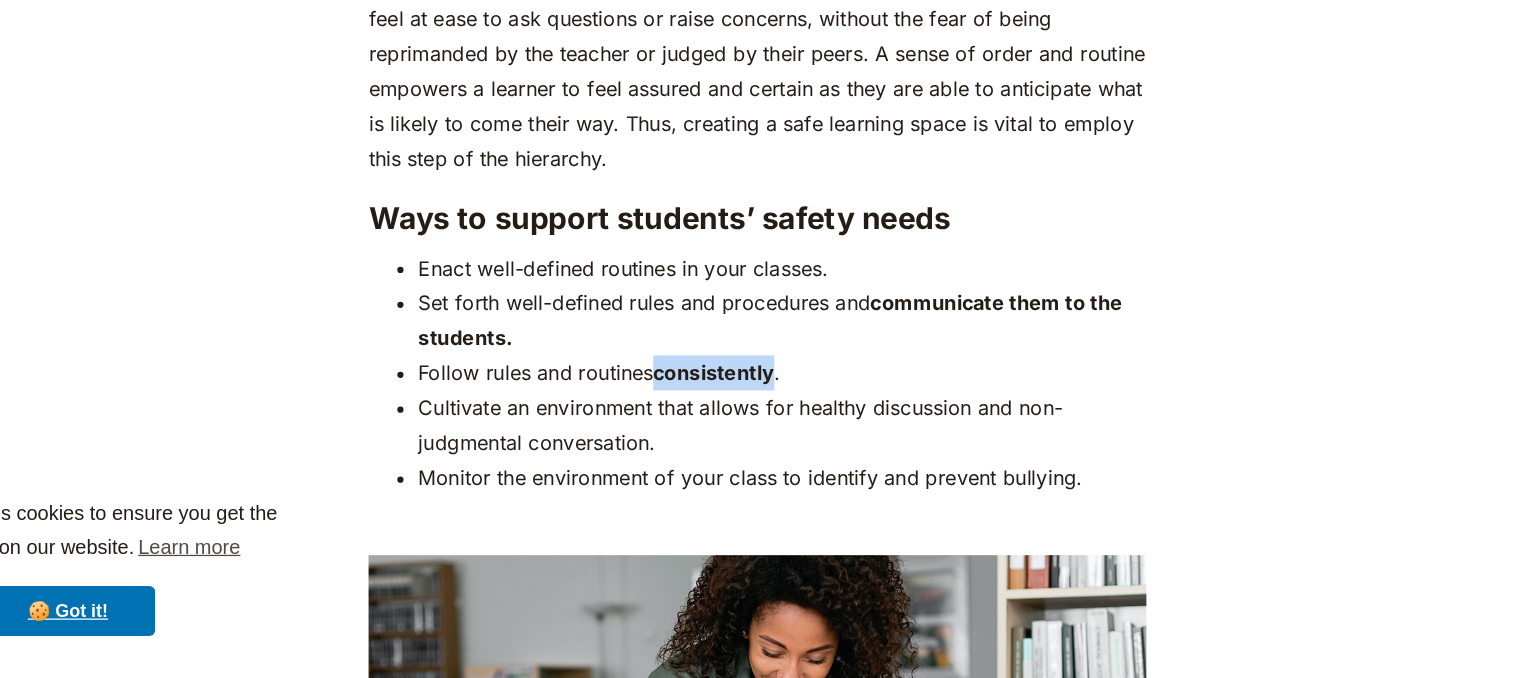drag, startPoint x: 779, startPoint y: 392, endPoint x: 683, endPoint y: 399, distance: 96.25487 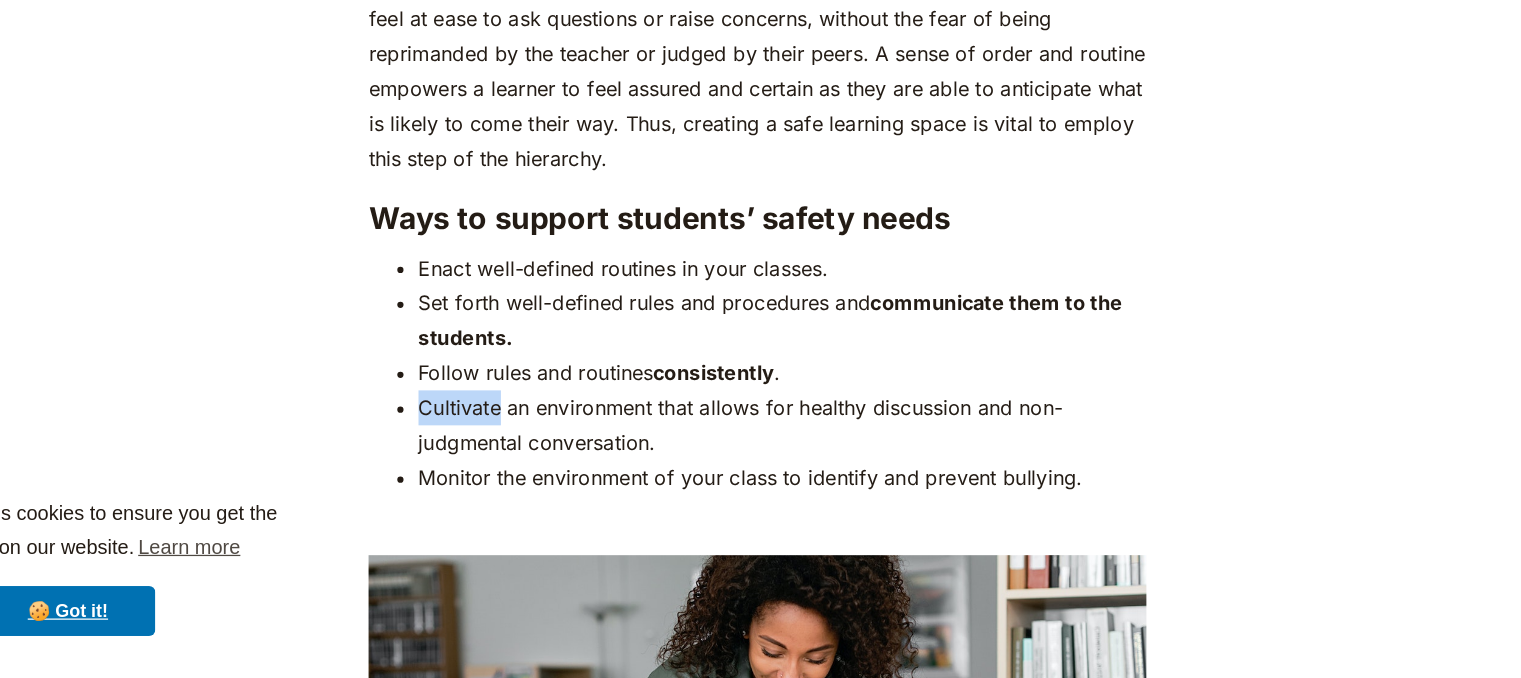 drag, startPoint x: 555, startPoint y: 422, endPoint x: 488, endPoint y: 417, distance: 67.18631 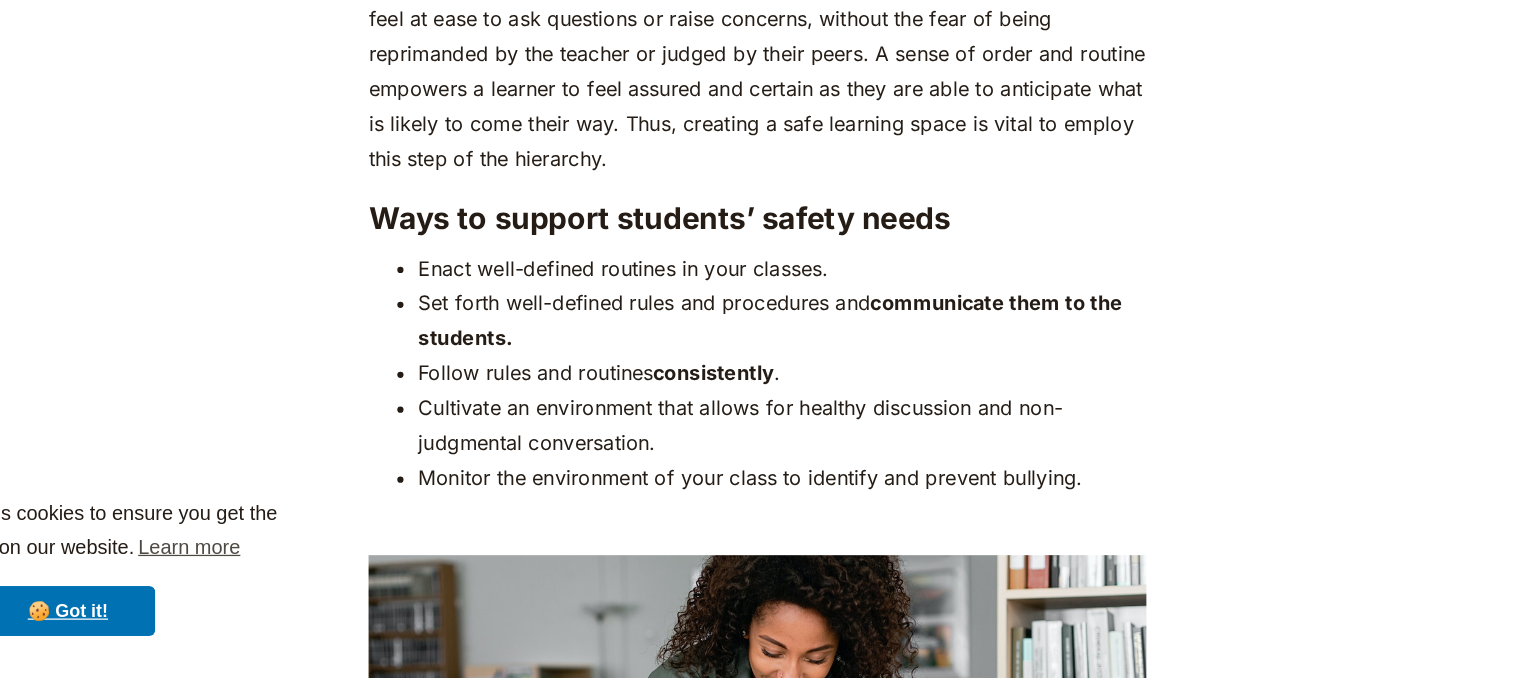 click on "Cultivate an environment that allows for healthy discussion and non-judgmental conversation." at bounding box center [780, 474] 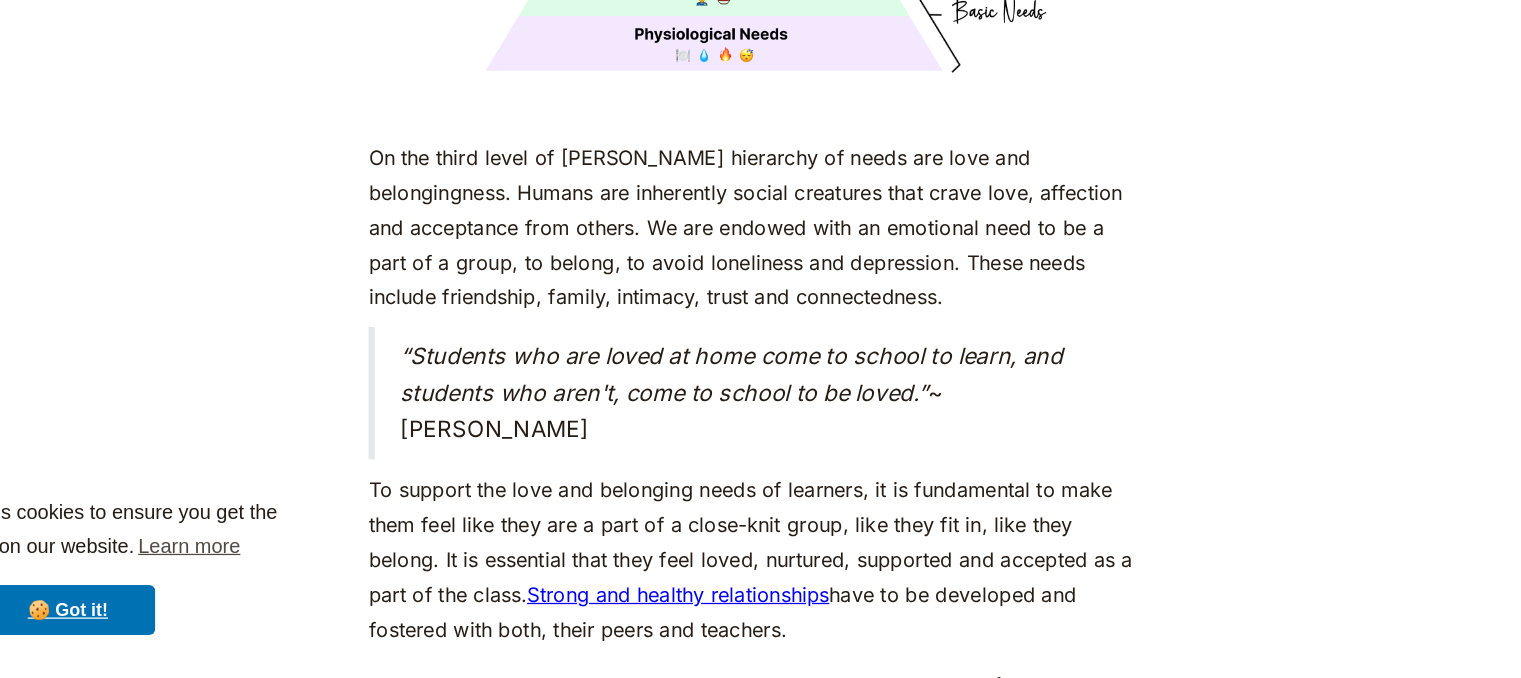 scroll, scrollTop: 5246, scrollLeft: 0, axis: vertical 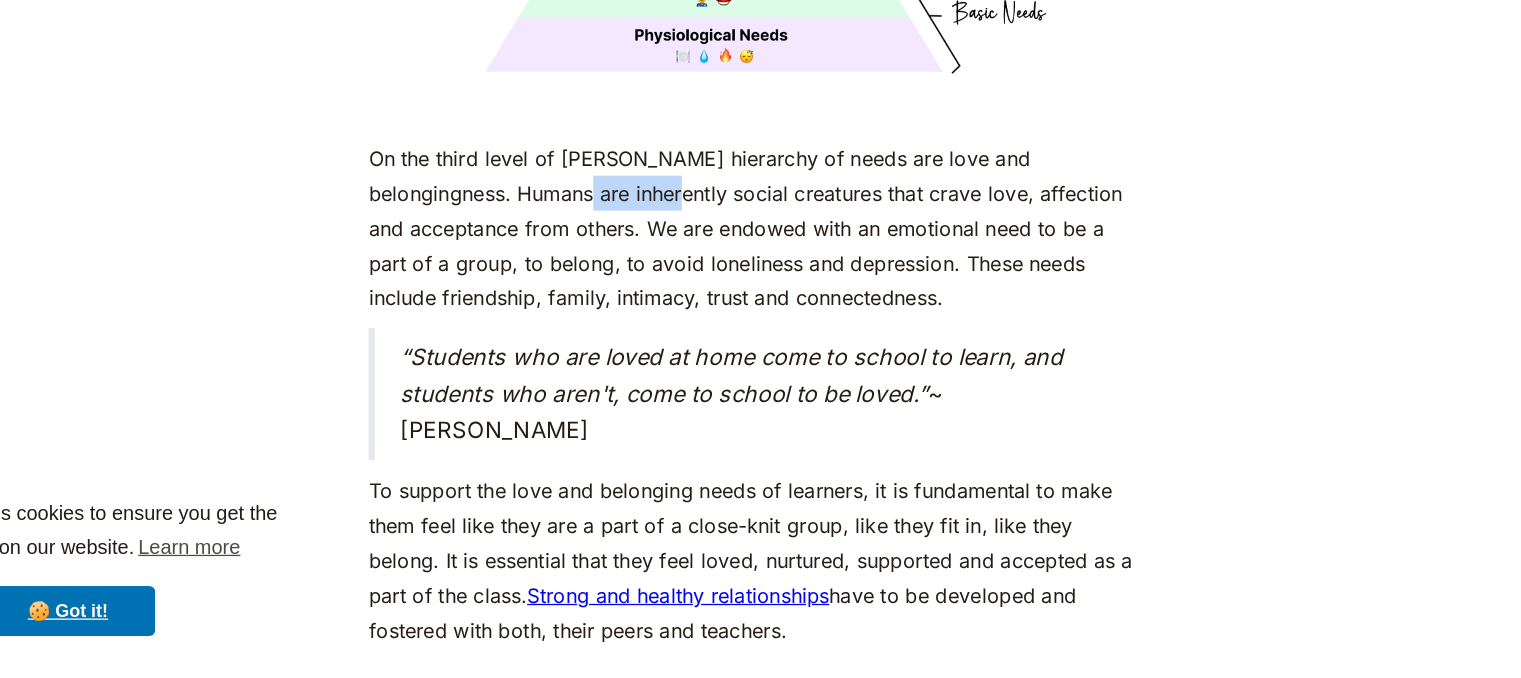 drag, startPoint x: 616, startPoint y: 252, endPoint x: 545, endPoint y: 253, distance: 71.00704 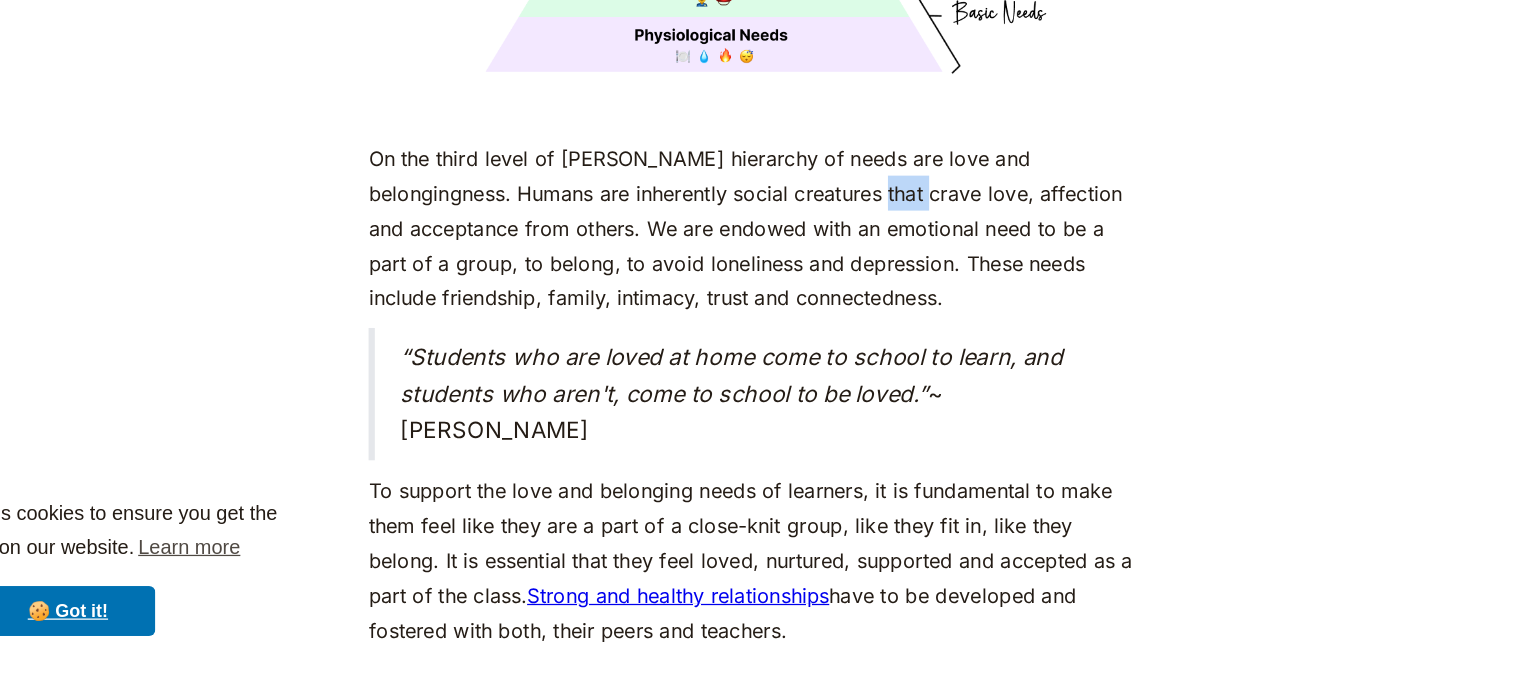 drag, startPoint x: 821, startPoint y: 252, endPoint x: 783, endPoint y: 257, distance: 38.327538 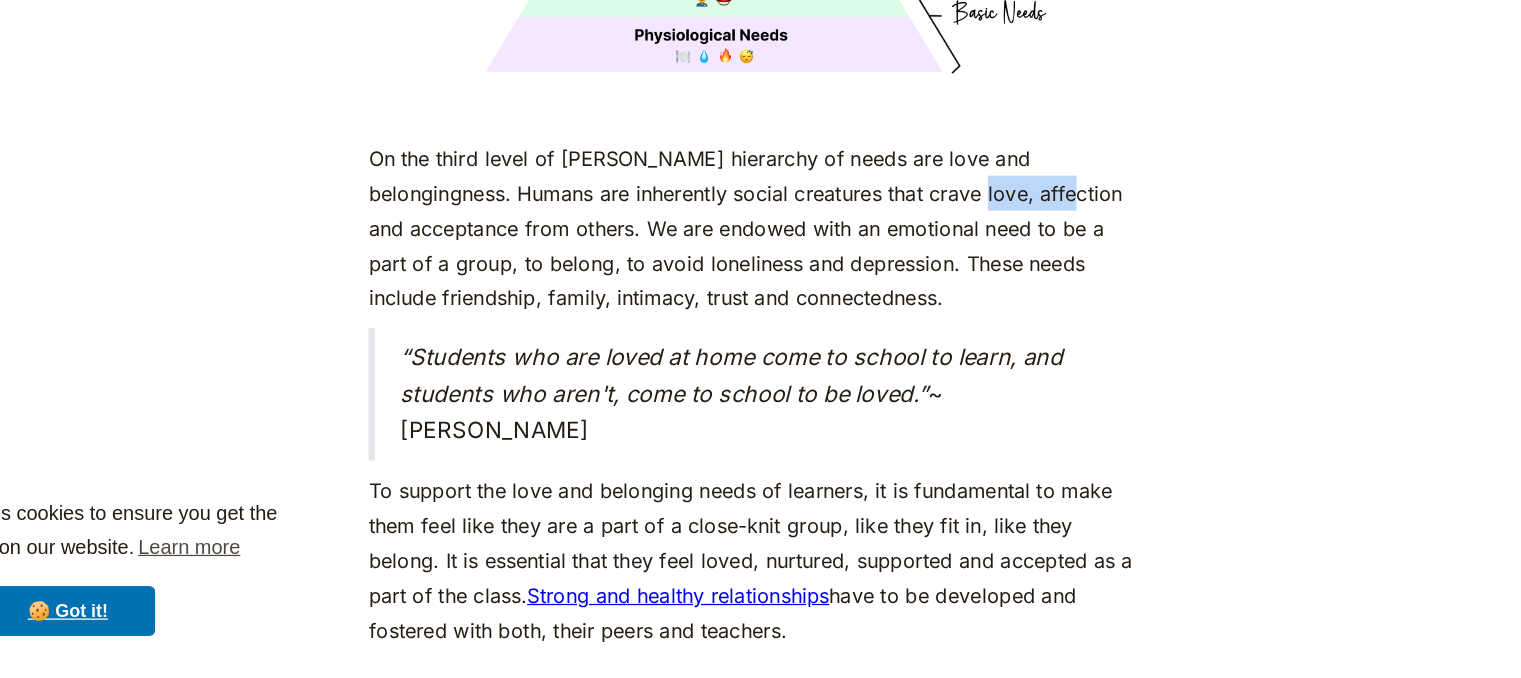 drag, startPoint x: 932, startPoint y: 252, endPoint x: 863, endPoint y: 250, distance: 69.02898 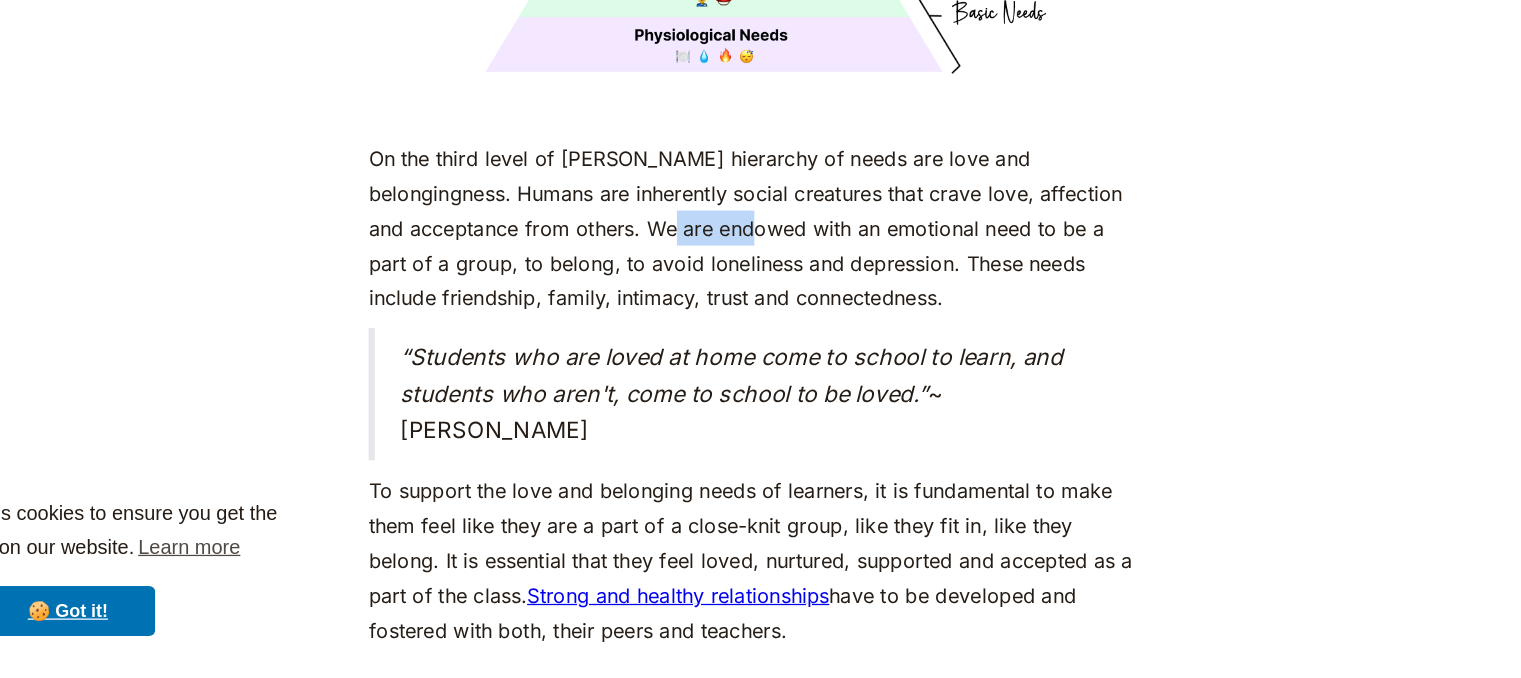 drag, startPoint x: 676, startPoint y: 278, endPoint x: 607, endPoint y: 285, distance: 69.354164 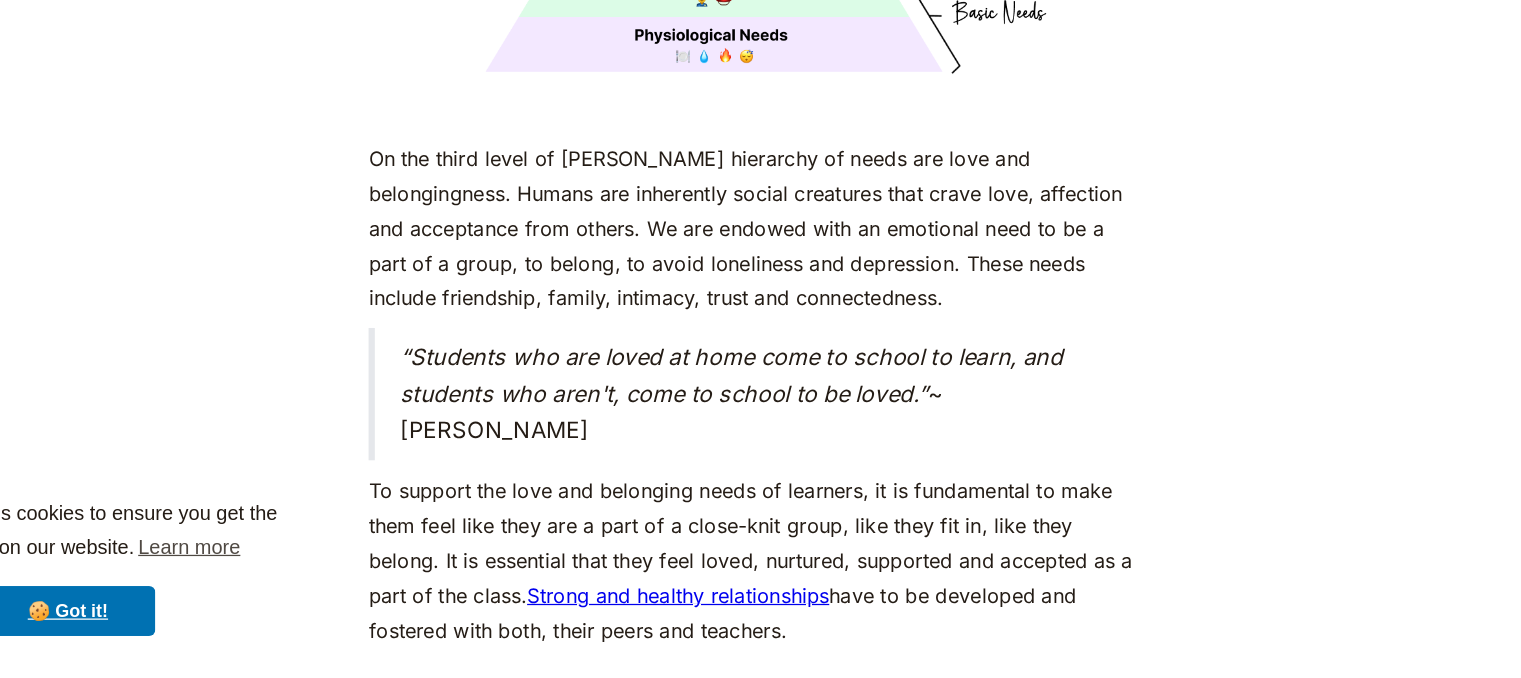 click on "On the third level of [PERSON_NAME] hierarchy of needs are love and belongingness. Humans are inherently social creatures that crave love, affection and acceptance from others. We are endowed with an emotional need to be a part of a group, to belong, to avoid loneliness and depression. These needs include friendship, family, intimacy, trust and connectedness." at bounding box center (760, 316) 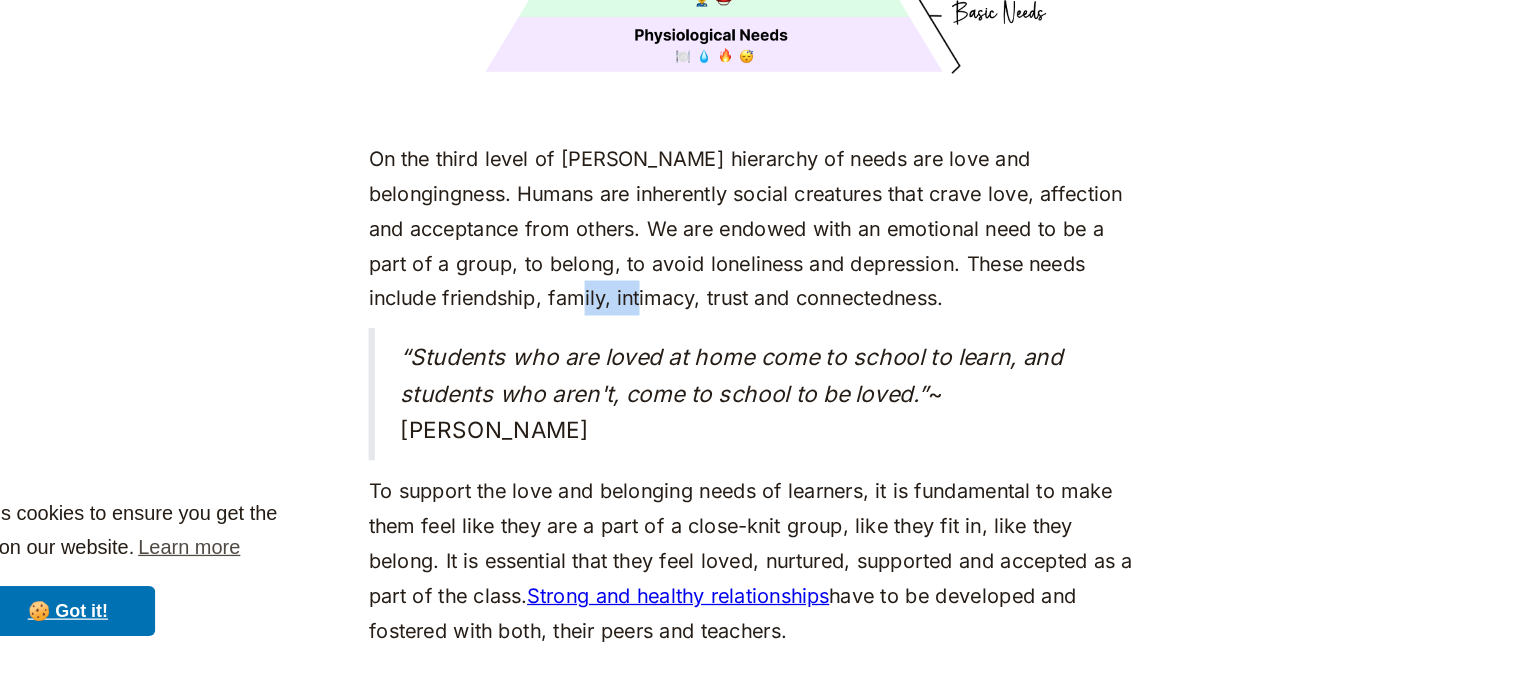 drag, startPoint x: 566, startPoint y: 335, endPoint x: 502, endPoint y: 341, distance: 64.28063 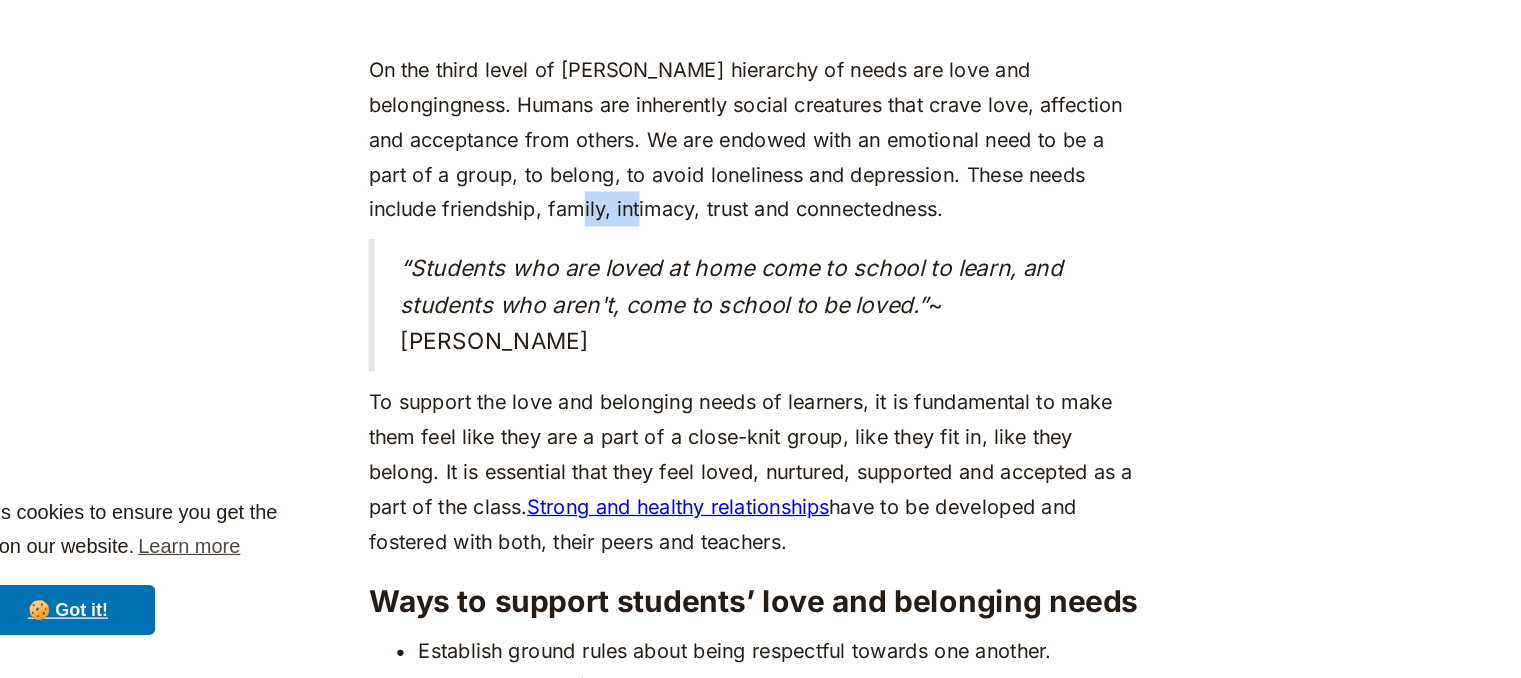 scroll, scrollTop: 5405, scrollLeft: 0, axis: vertical 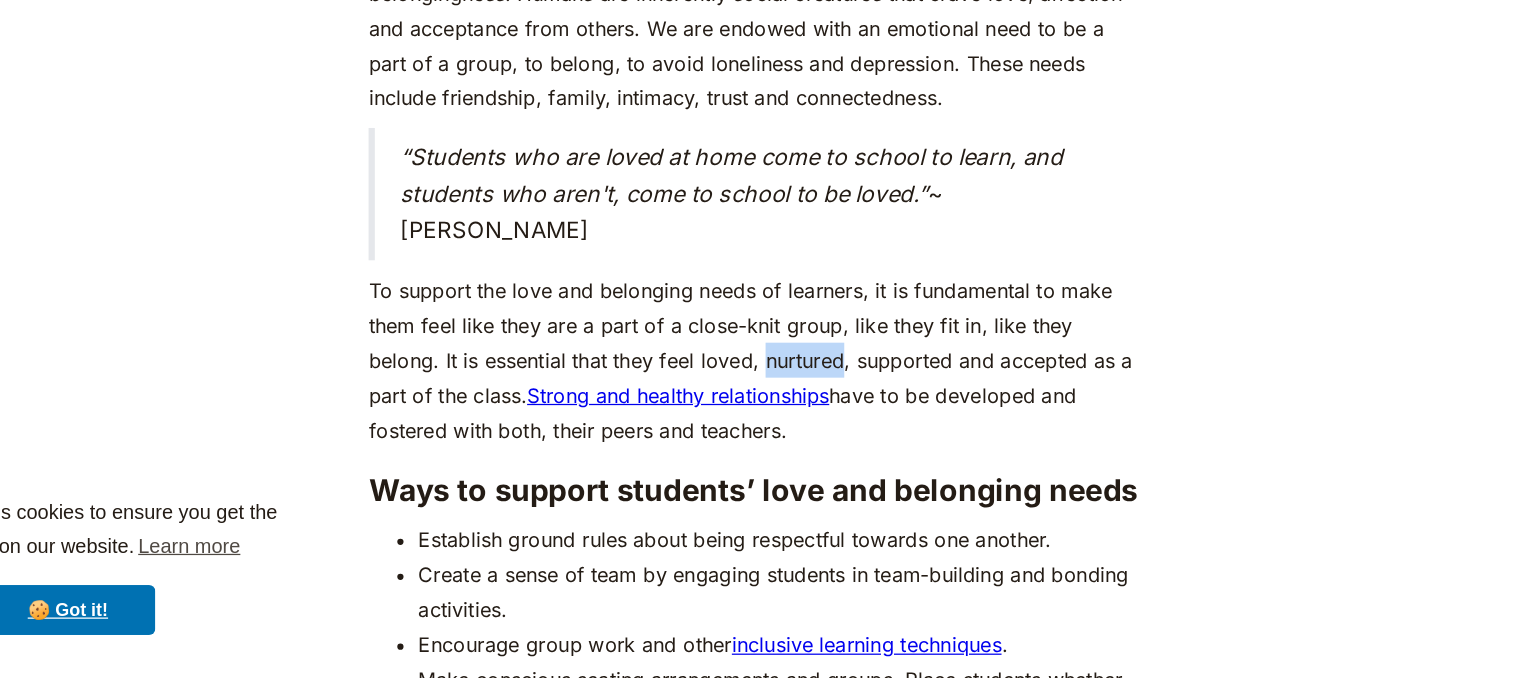 drag, startPoint x: 766, startPoint y: 383, endPoint x: 704, endPoint y: 390, distance: 62.39391 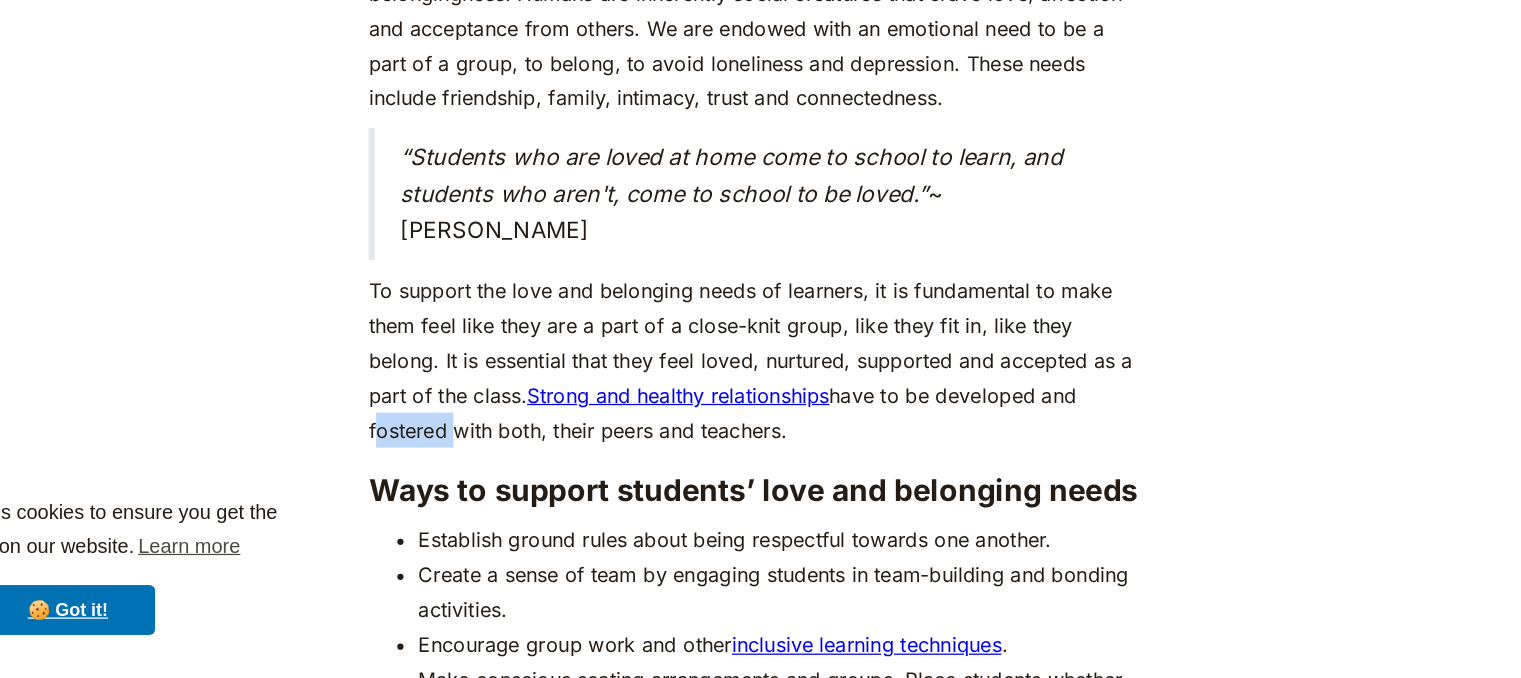 drag, startPoint x: 1021, startPoint y: 414, endPoint x: 973, endPoint y: 419, distance: 48.259712 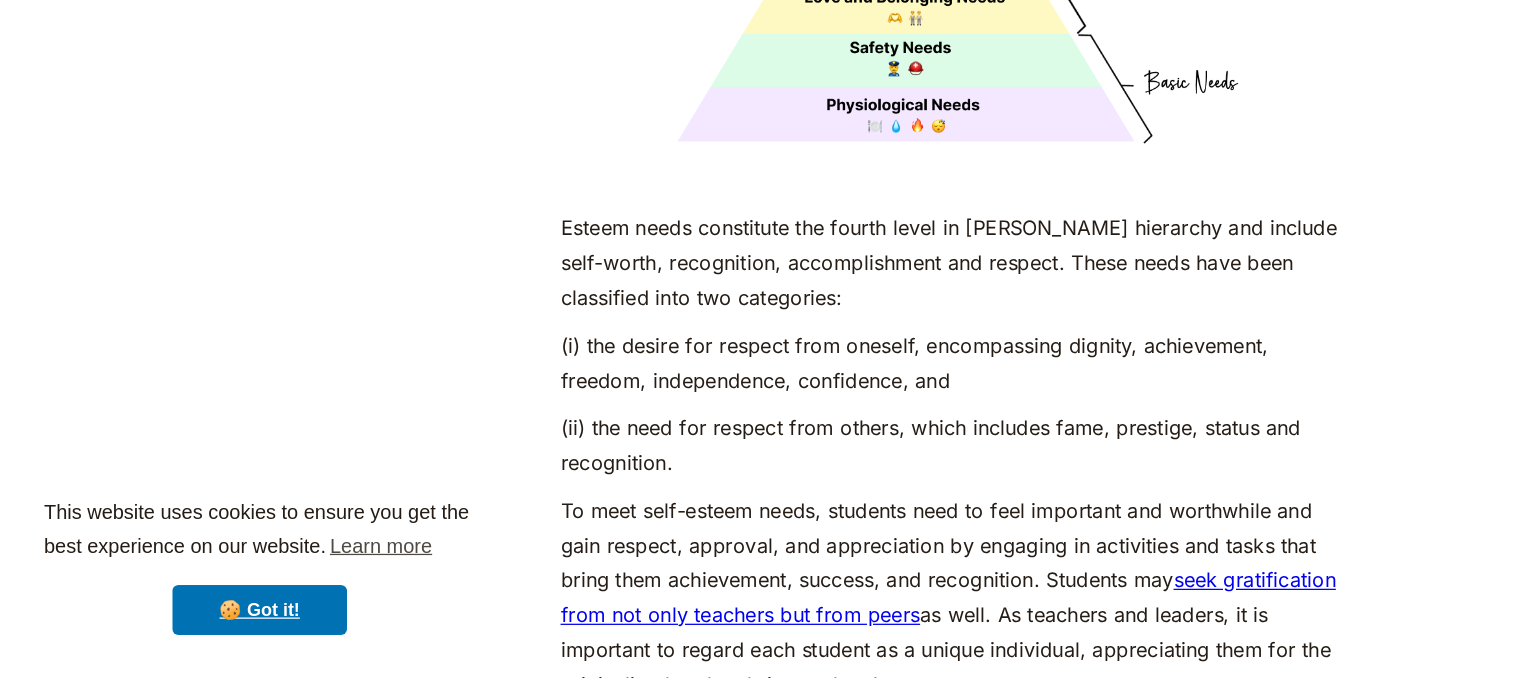 scroll, scrollTop: 6871, scrollLeft: 0, axis: vertical 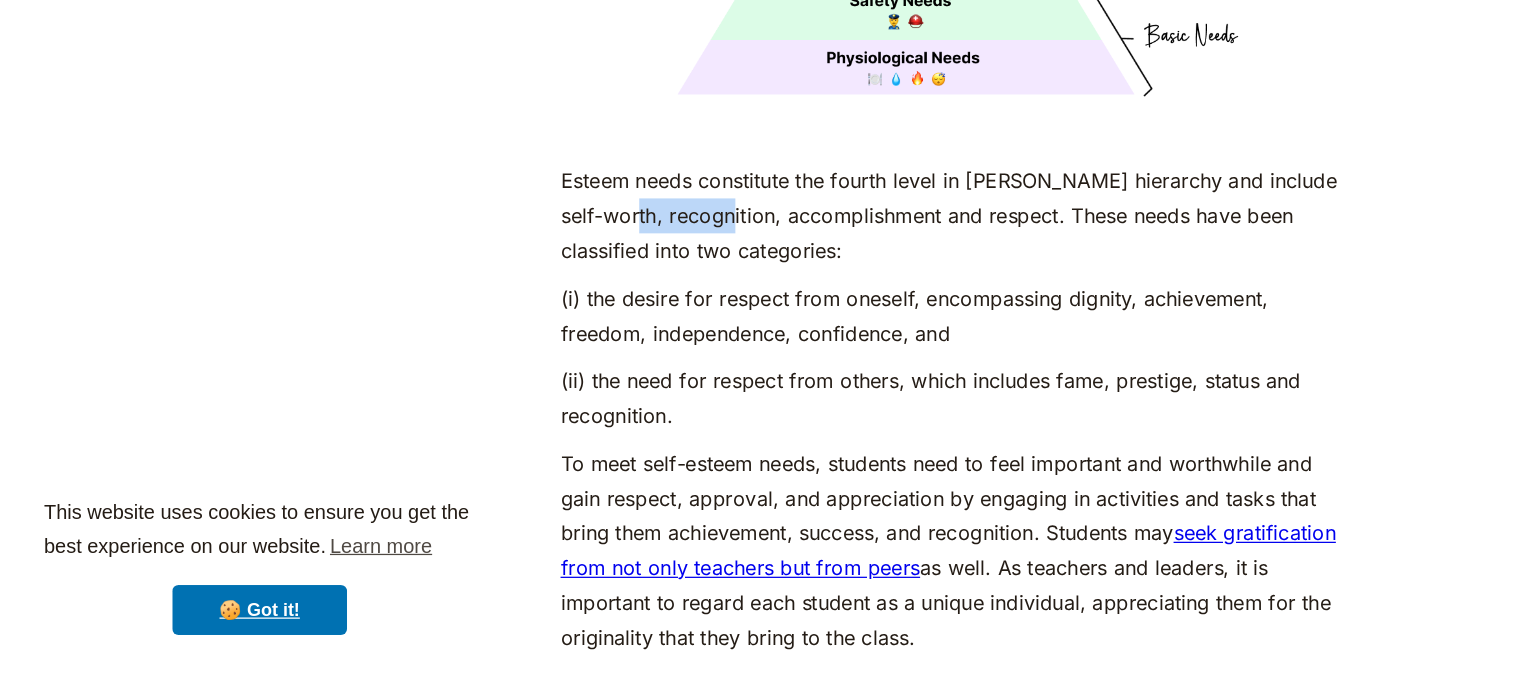 drag, startPoint x: 585, startPoint y: 272, endPoint x: 506, endPoint y: 271, distance: 79.00633 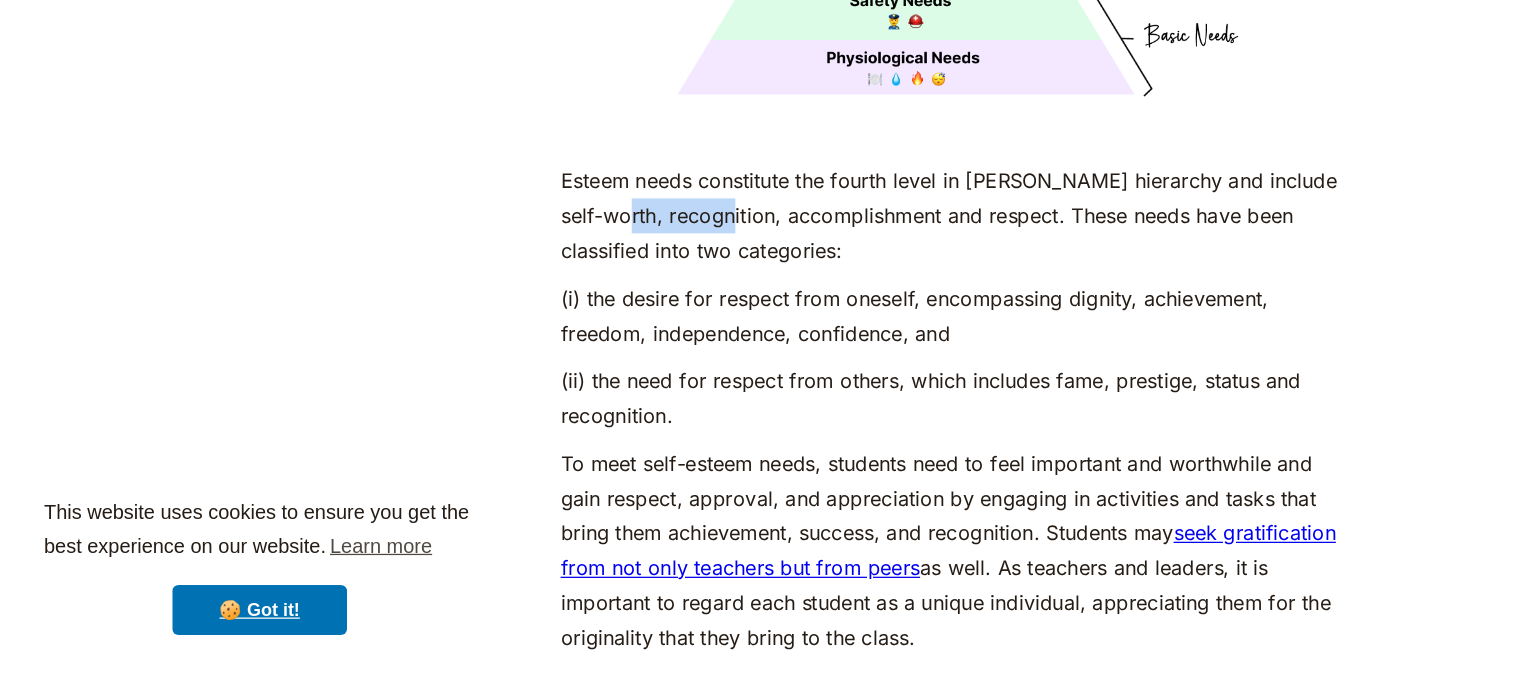 drag, startPoint x: 503, startPoint y: 271, endPoint x: 585, endPoint y: 273, distance: 82.02438 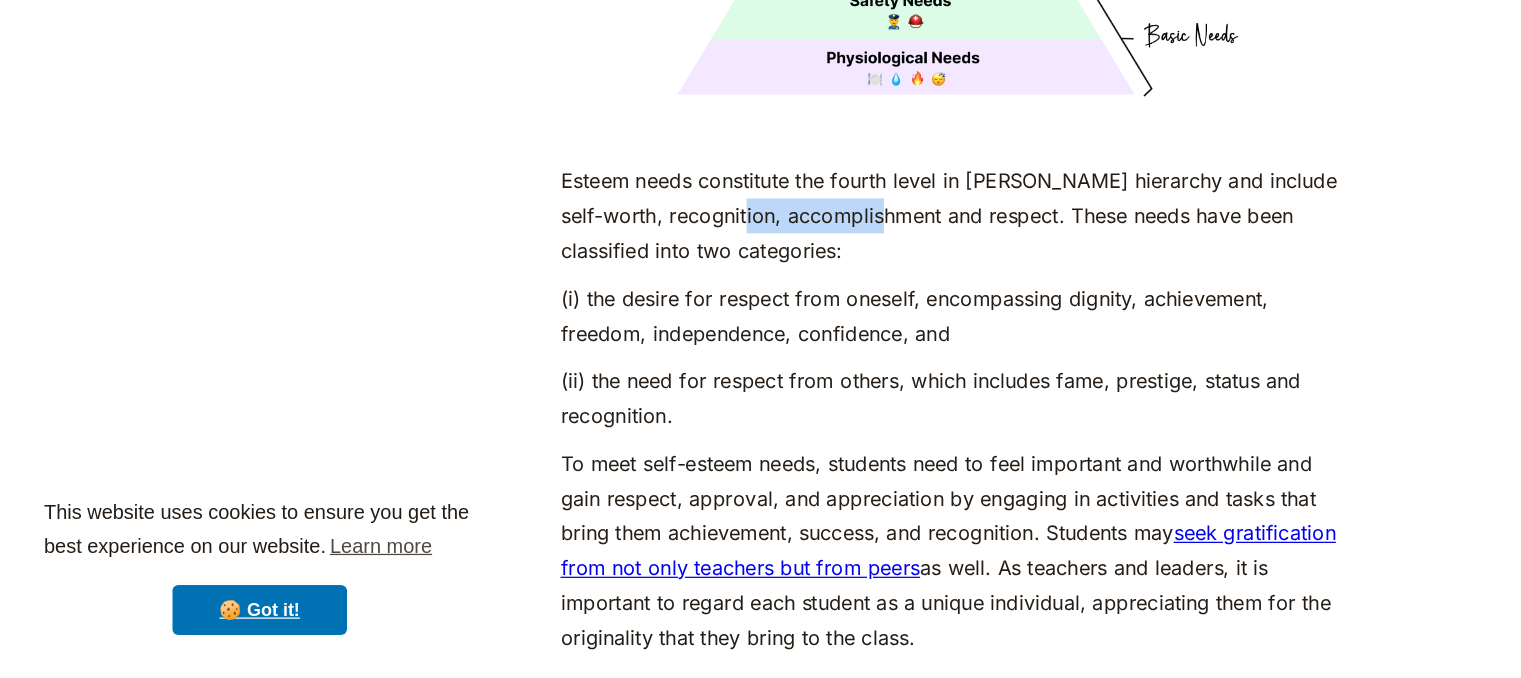 drag, startPoint x: 720, startPoint y: 273, endPoint x: 597, endPoint y: 271, distance: 123.01626 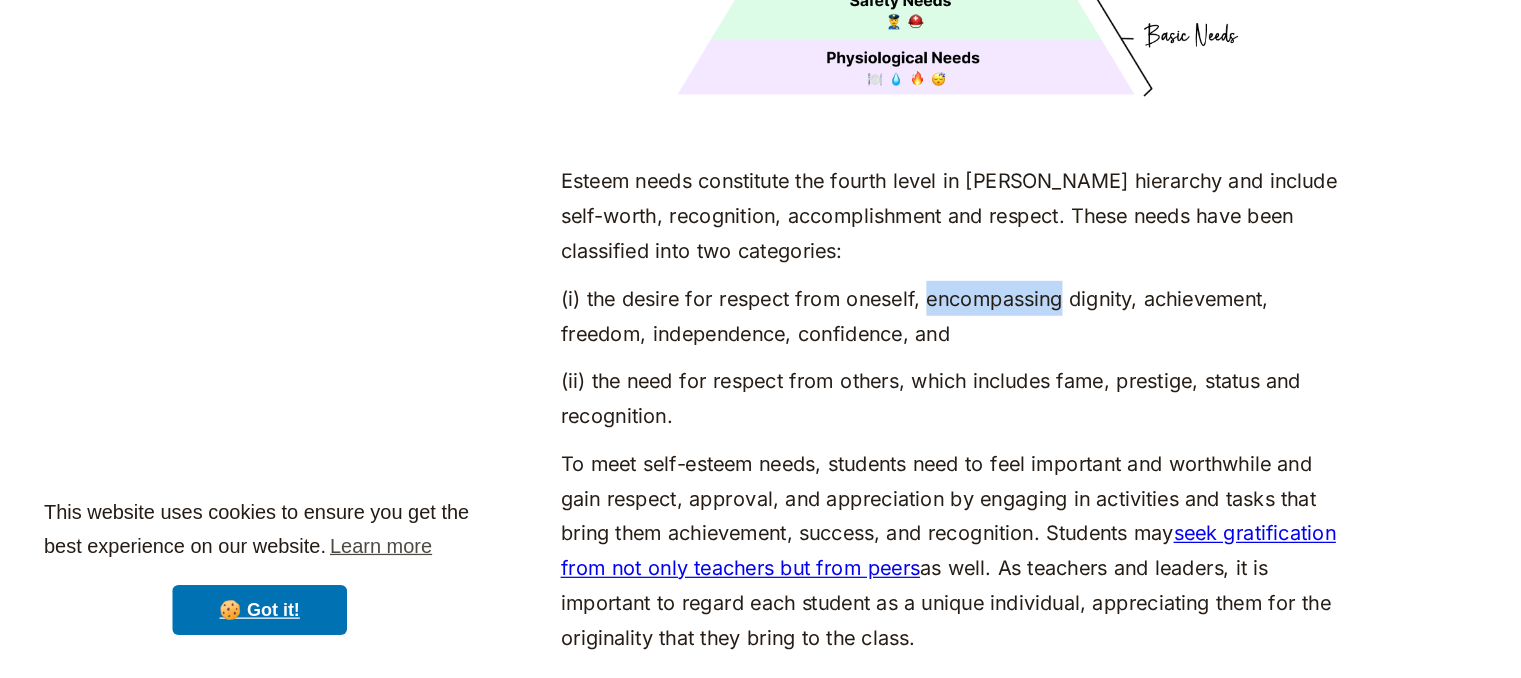 drag, startPoint x: 849, startPoint y: 337, endPoint x: 740, endPoint y: 340, distance: 109.041275 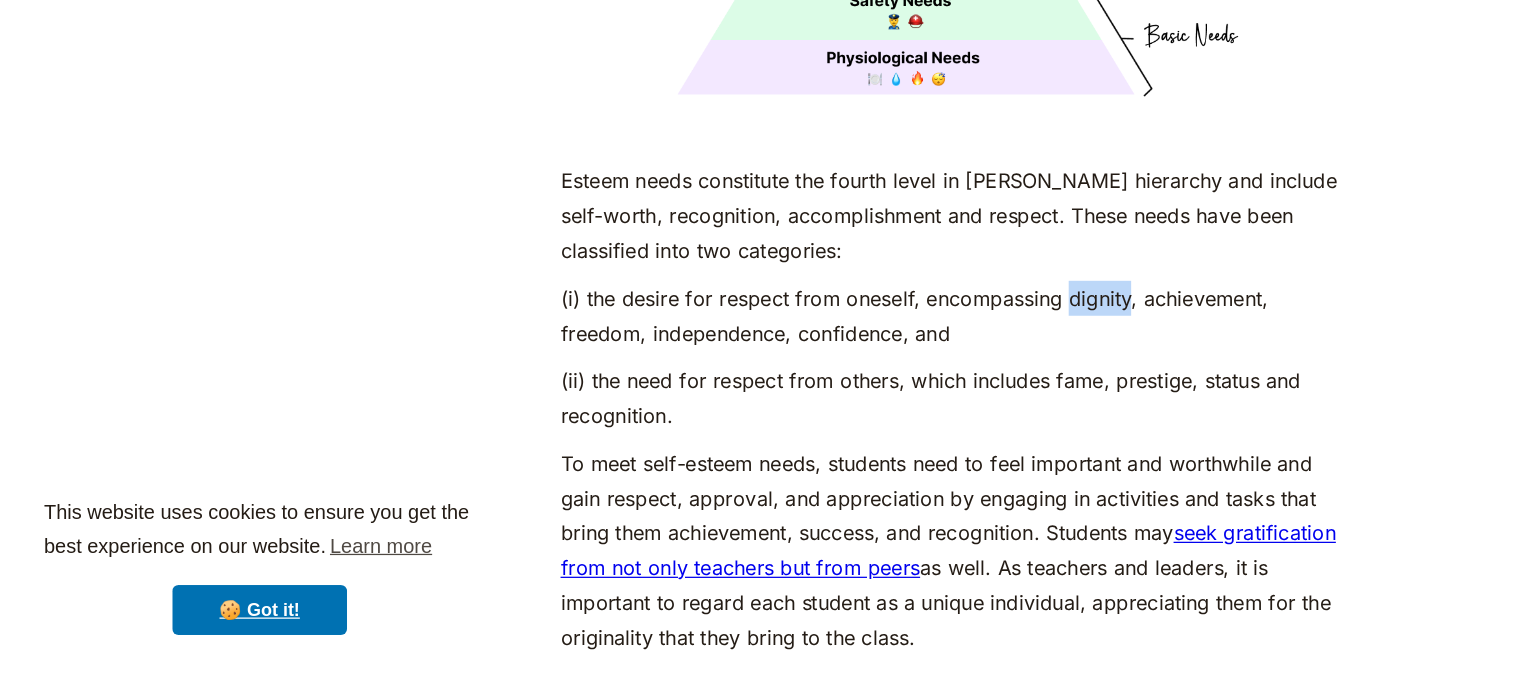drag, startPoint x: 904, startPoint y: 337, endPoint x: 856, endPoint y: 337, distance: 48 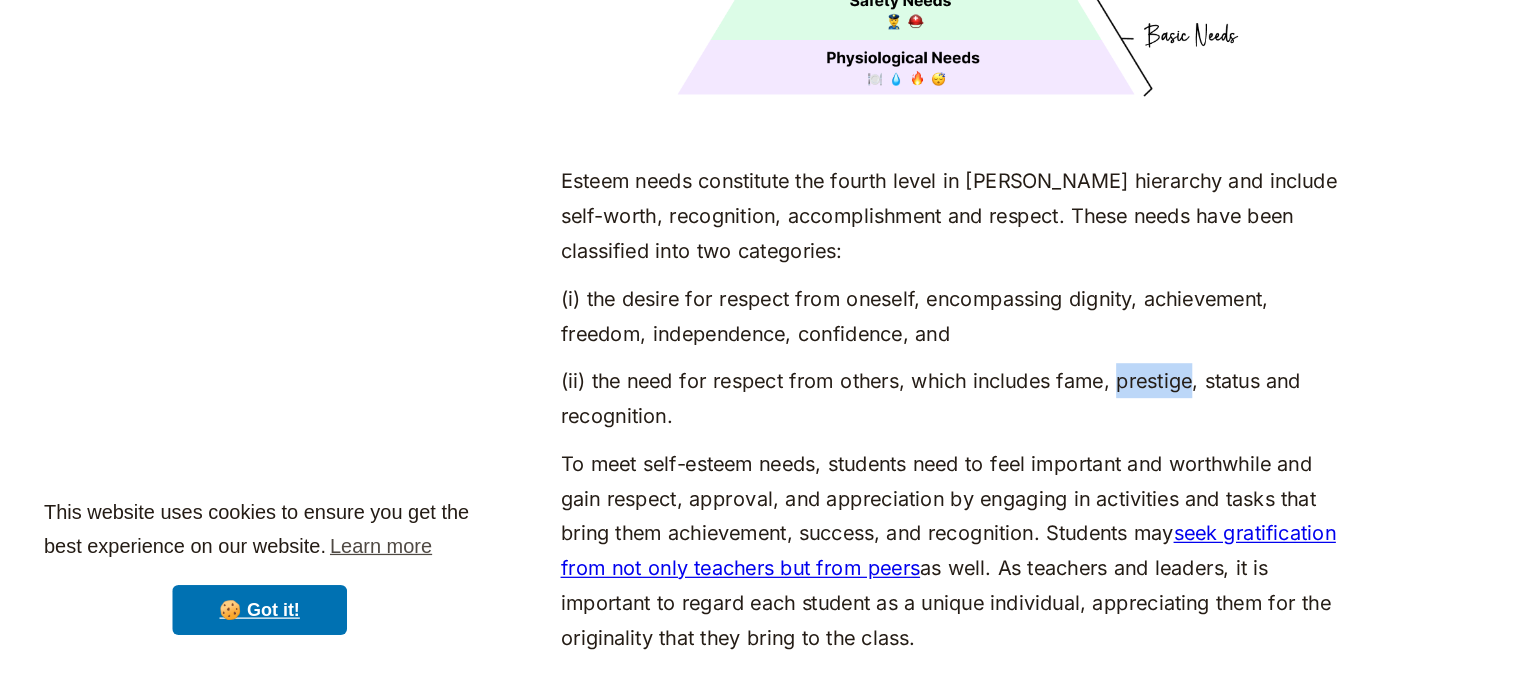 drag, startPoint x: 952, startPoint y: 406, endPoint x: 892, endPoint y: 406, distance: 60 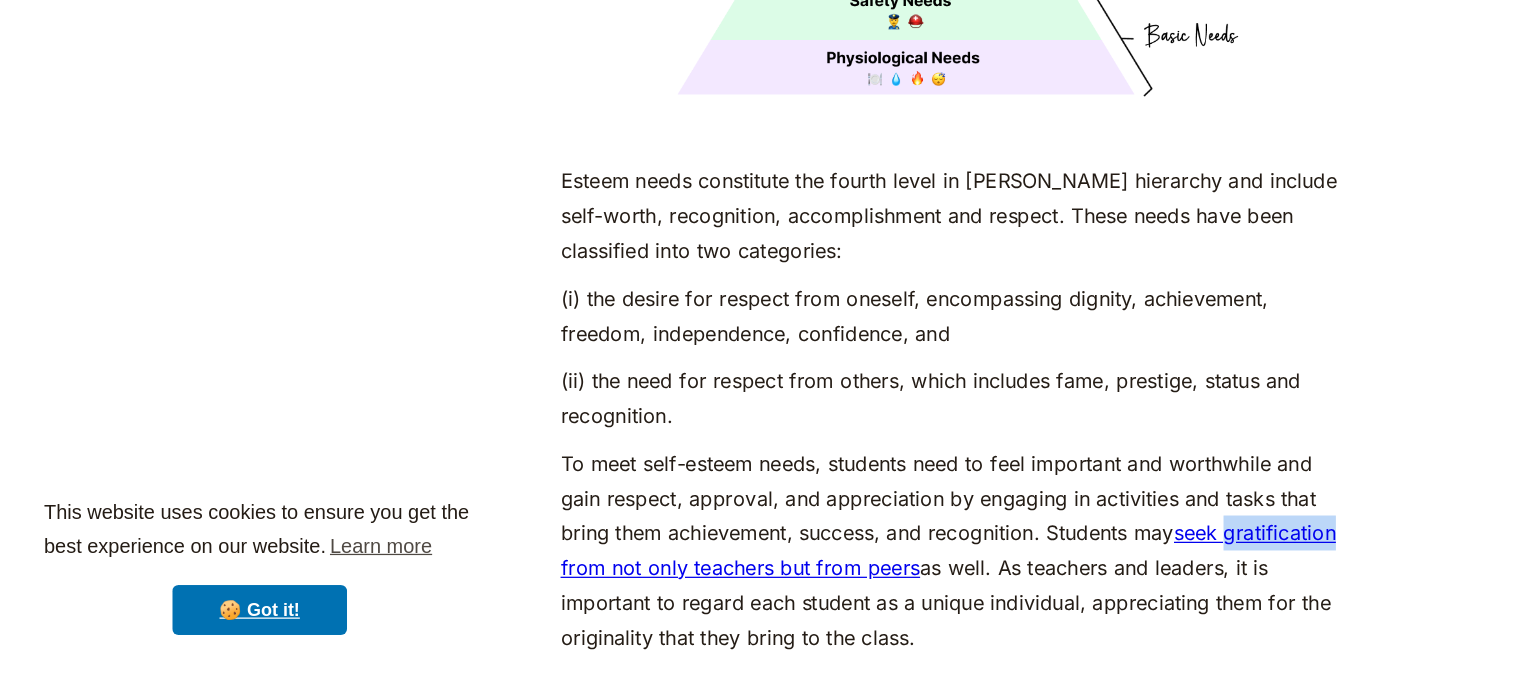 drag, startPoint x: 442, startPoint y: 557, endPoint x: 535, endPoint y: 559, distance: 93.0215 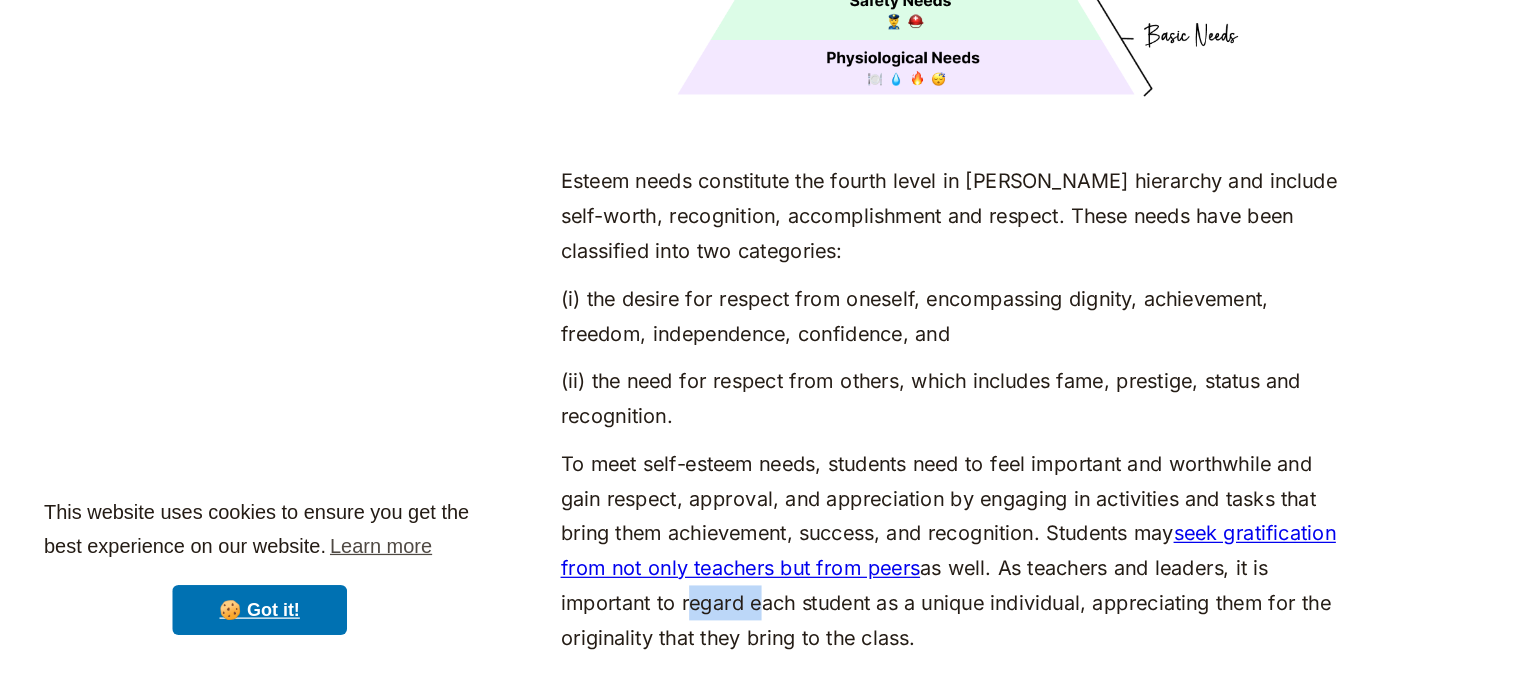 drag, startPoint x: 641, startPoint y: 585, endPoint x: 694, endPoint y: 584, distance: 53.009434 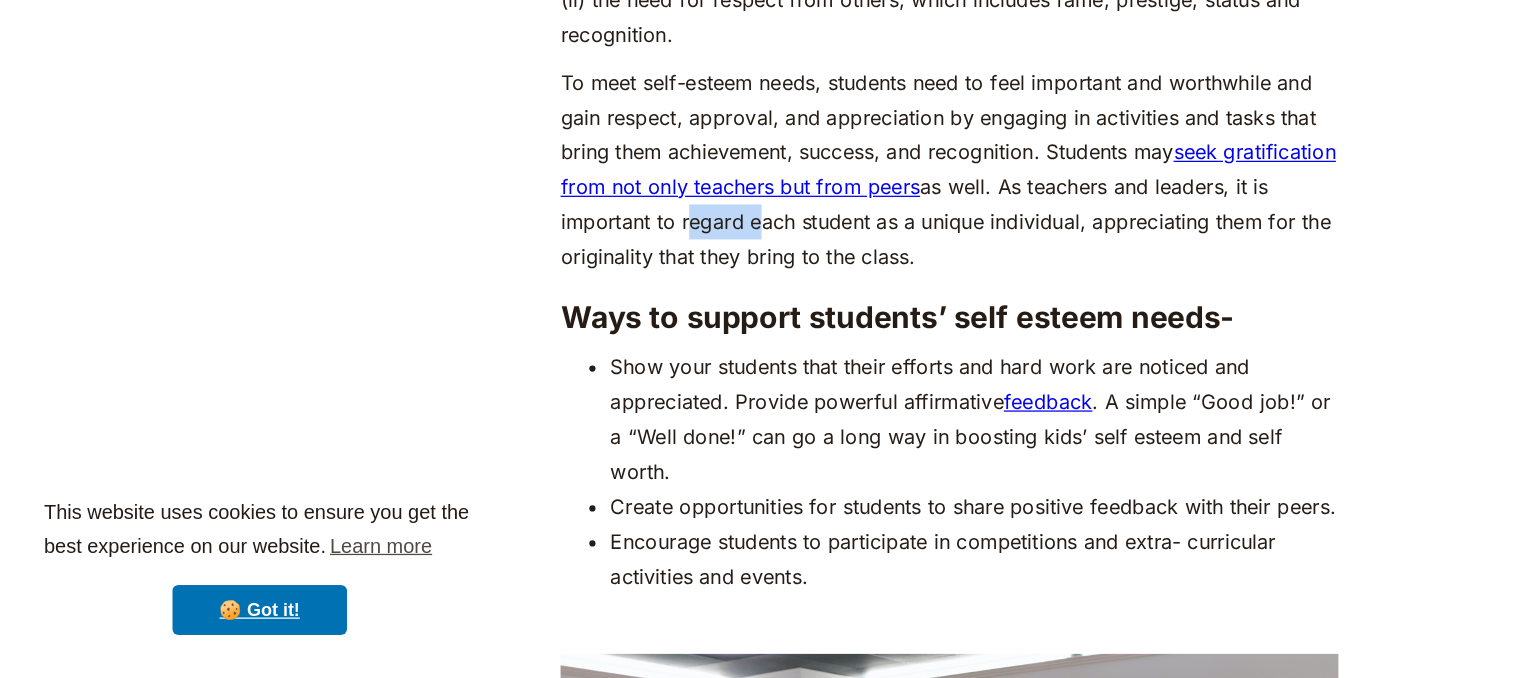 scroll, scrollTop: 7179, scrollLeft: 0, axis: vertical 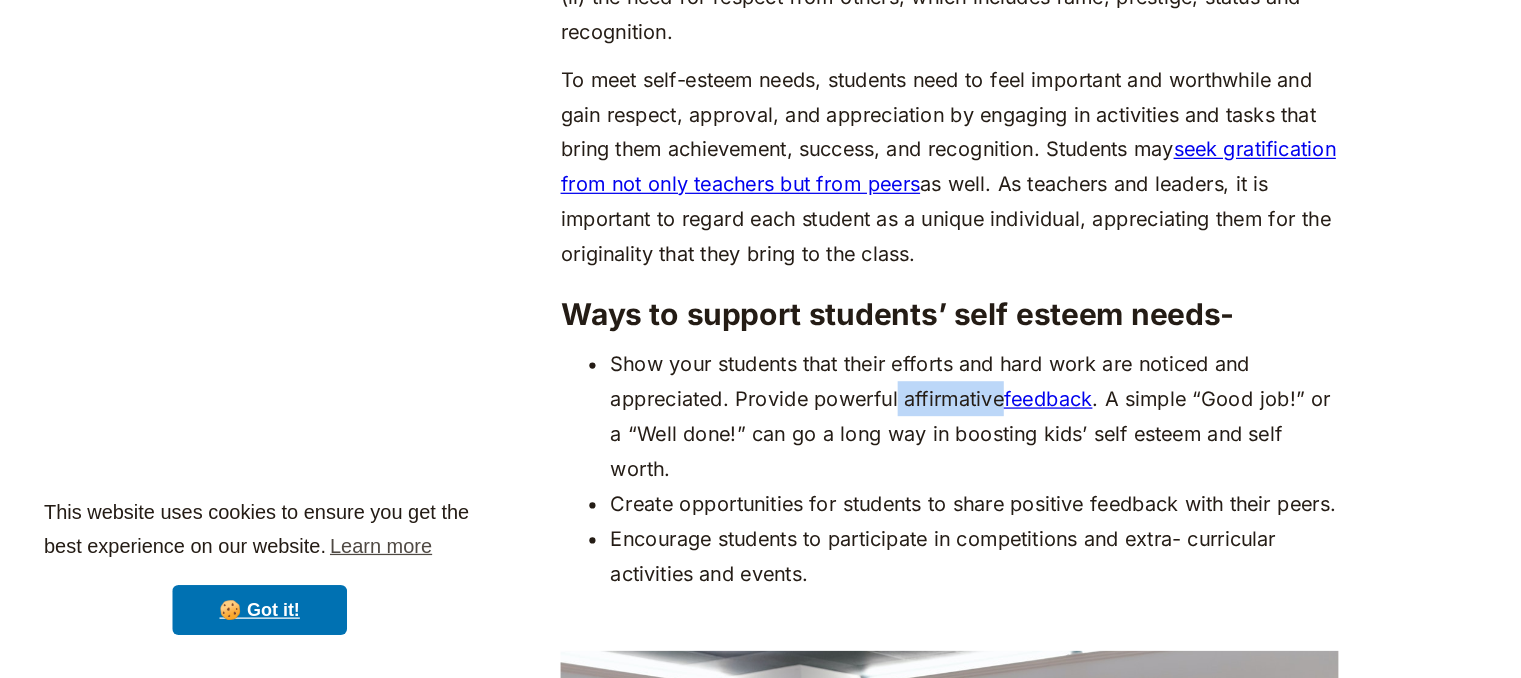 drag, startPoint x: 799, startPoint y: 417, endPoint x: 719, endPoint y: 416, distance: 80.00625 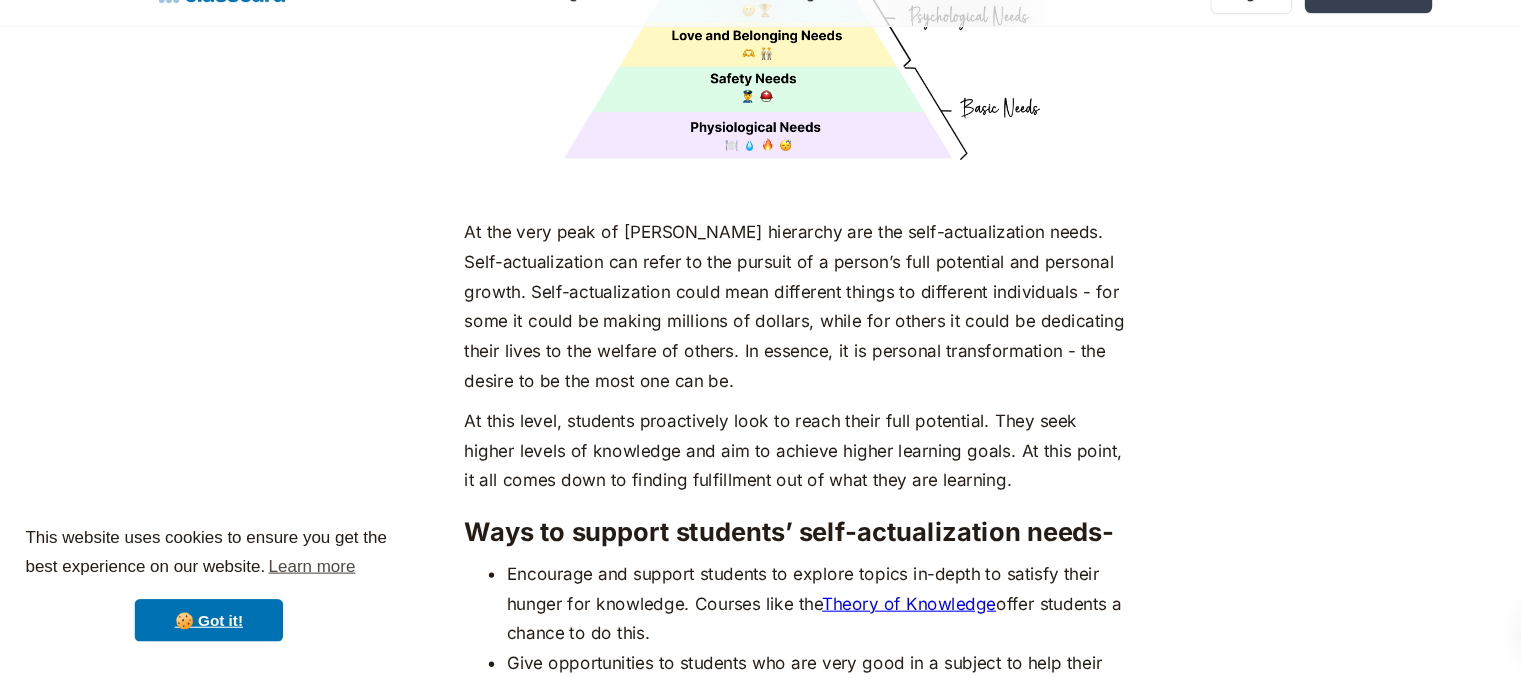 scroll, scrollTop: 8583, scrollLeft: 0, axis: vertical 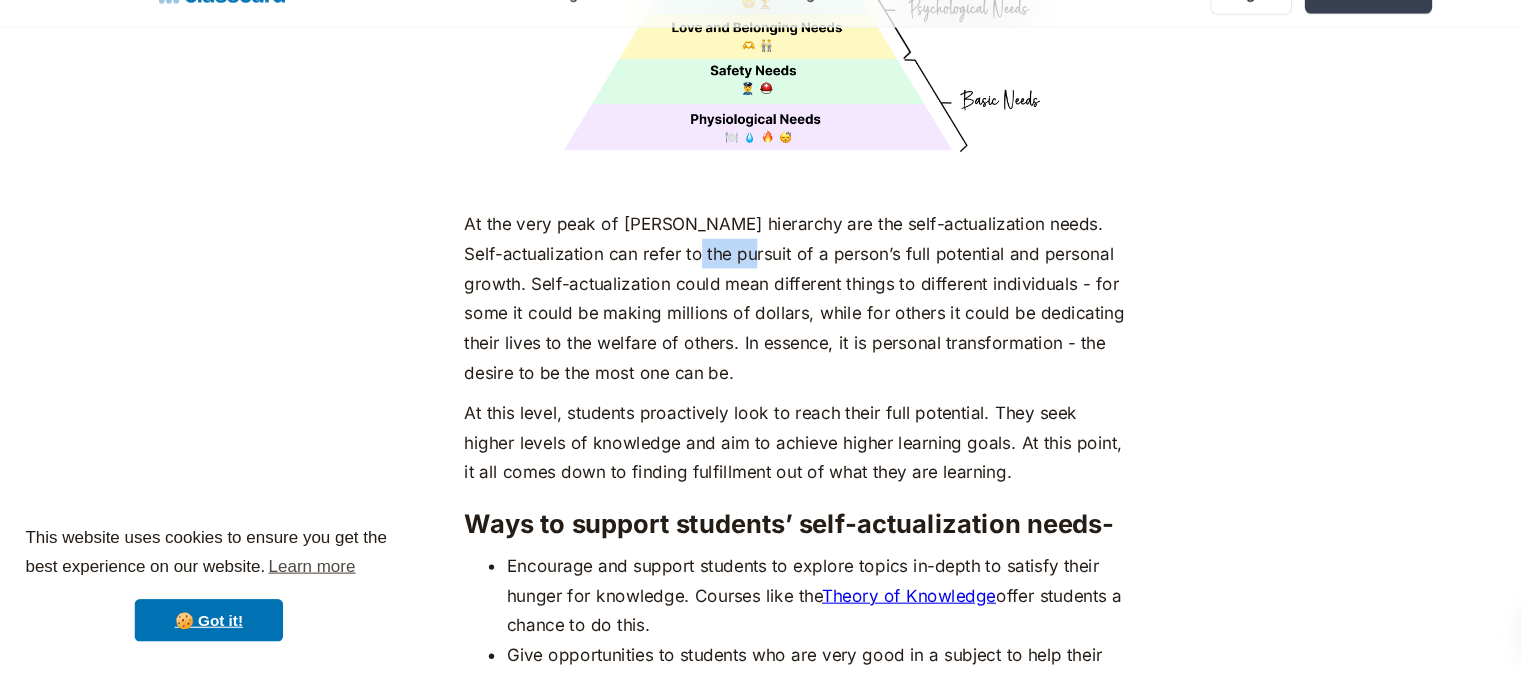 drag, startPoint x: 719, startPoint y: 267, endPoint x: 671, endPoint y: 270, distance: 48.09366 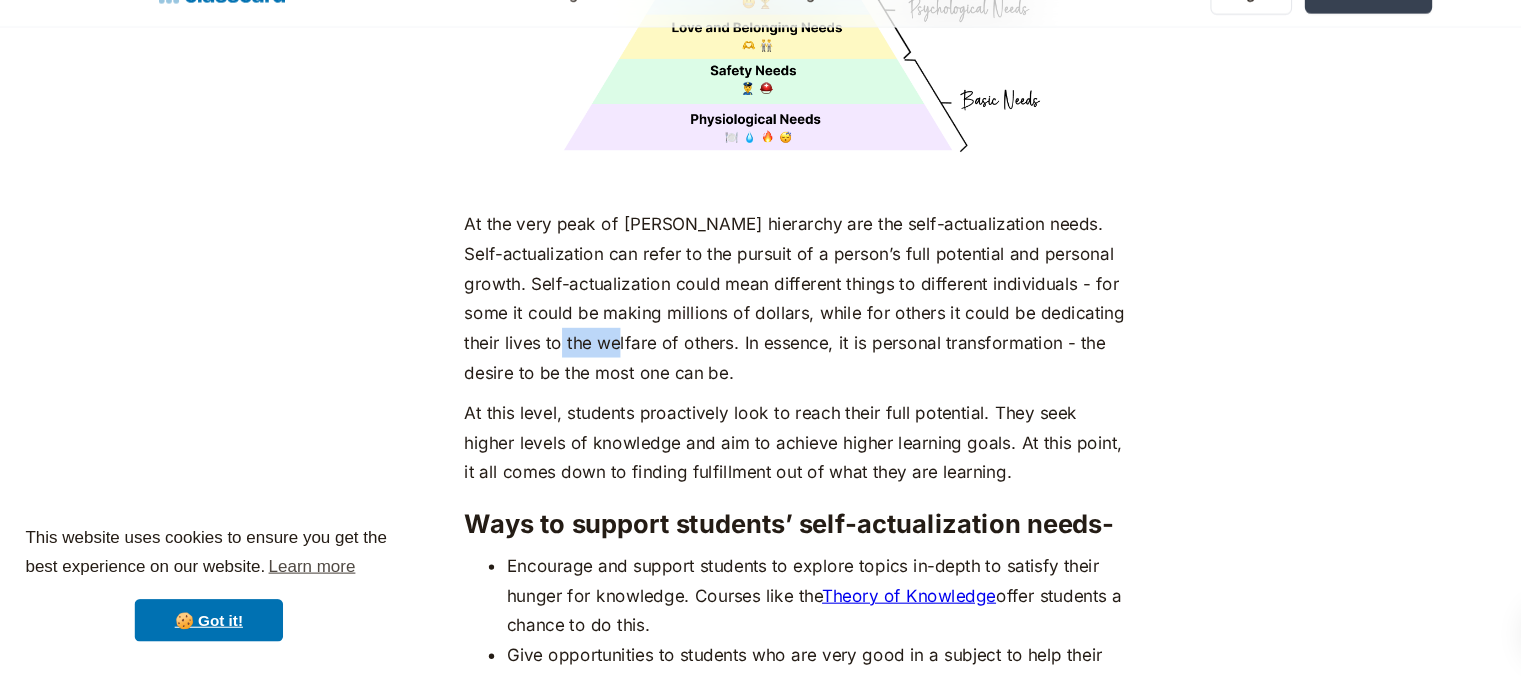 drag, startPoint x: 631, startPoint y: 354, endPoint x: 578, endPoint y: 352, distance: 53.037724 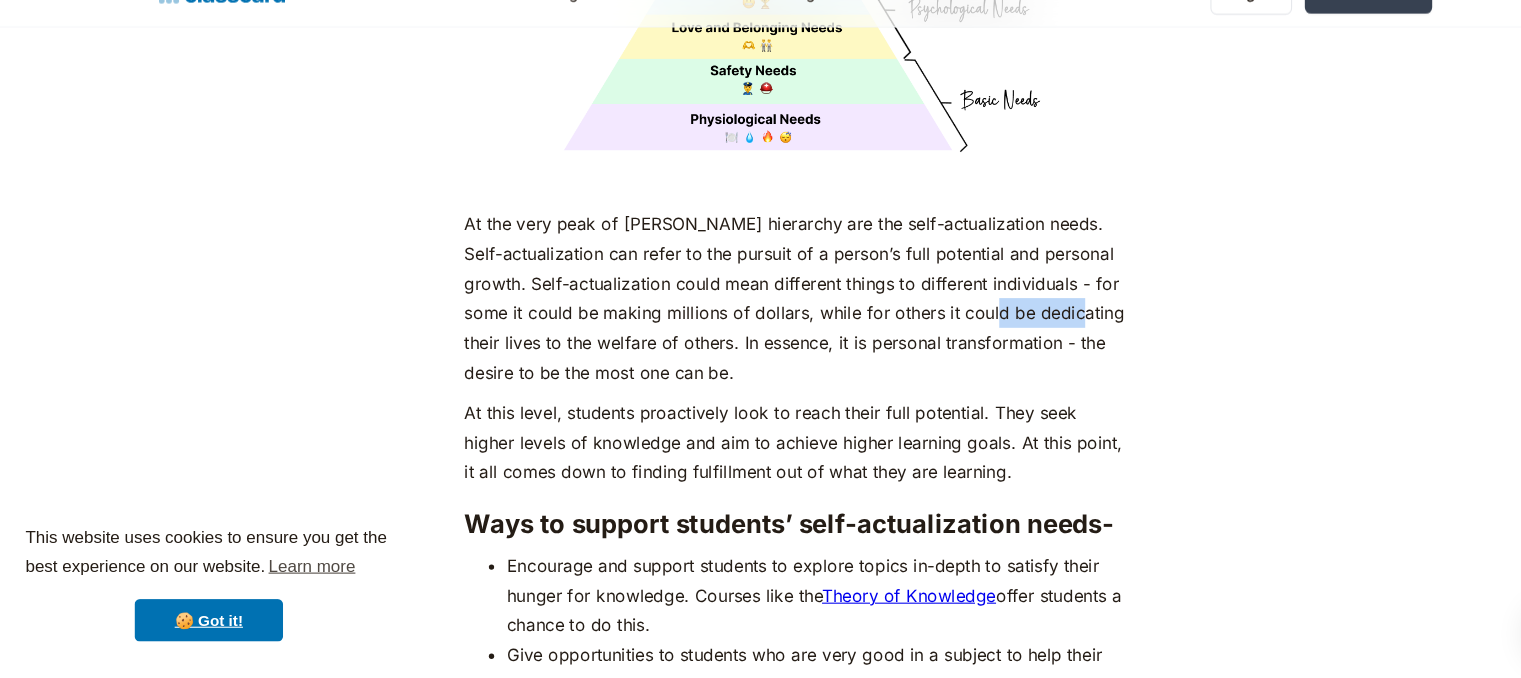 drag, startPoint x: 1066, startPoint y: 326, endPoint x: 989, endPoint y: 328, distance: 77.02597 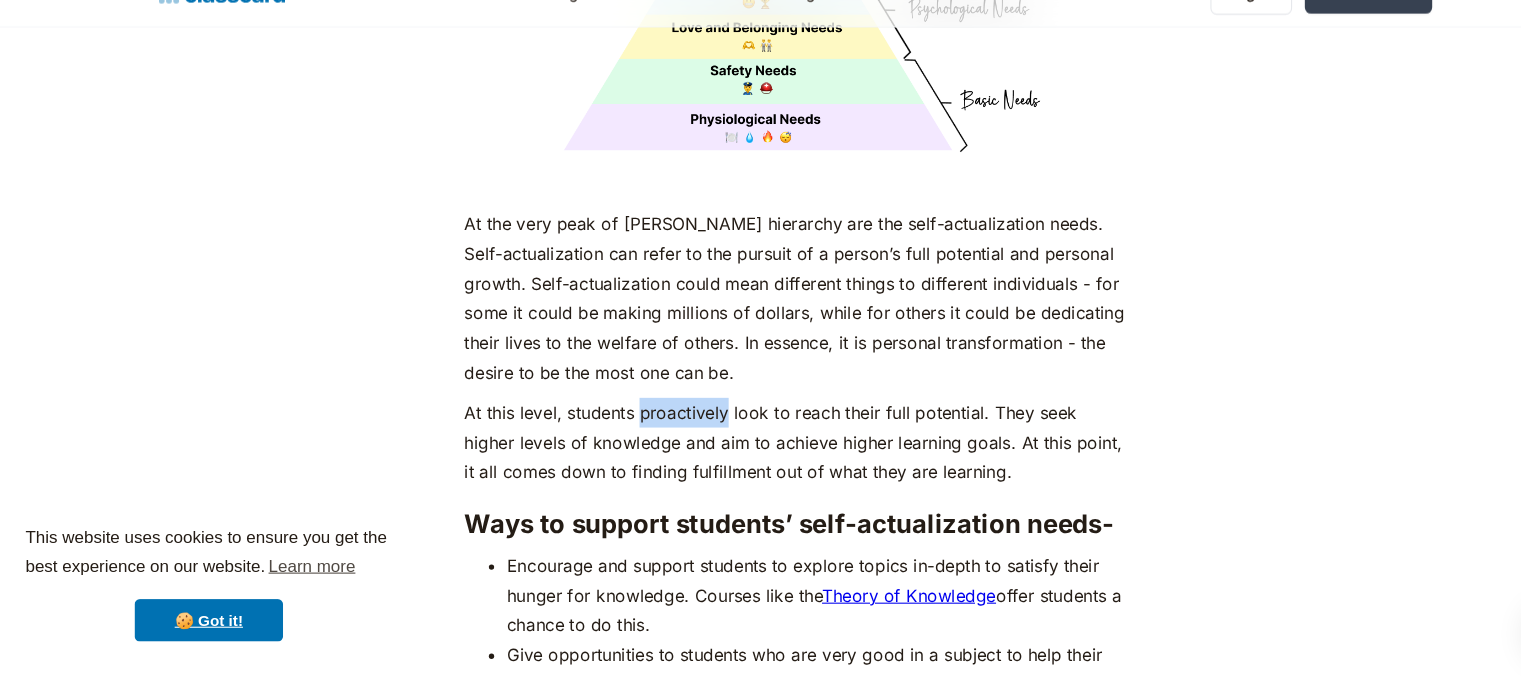 drag, startPoint x: 694, startPoint y: 420, endPoint x: 618, endPoint y: 423, distance: 76.05919 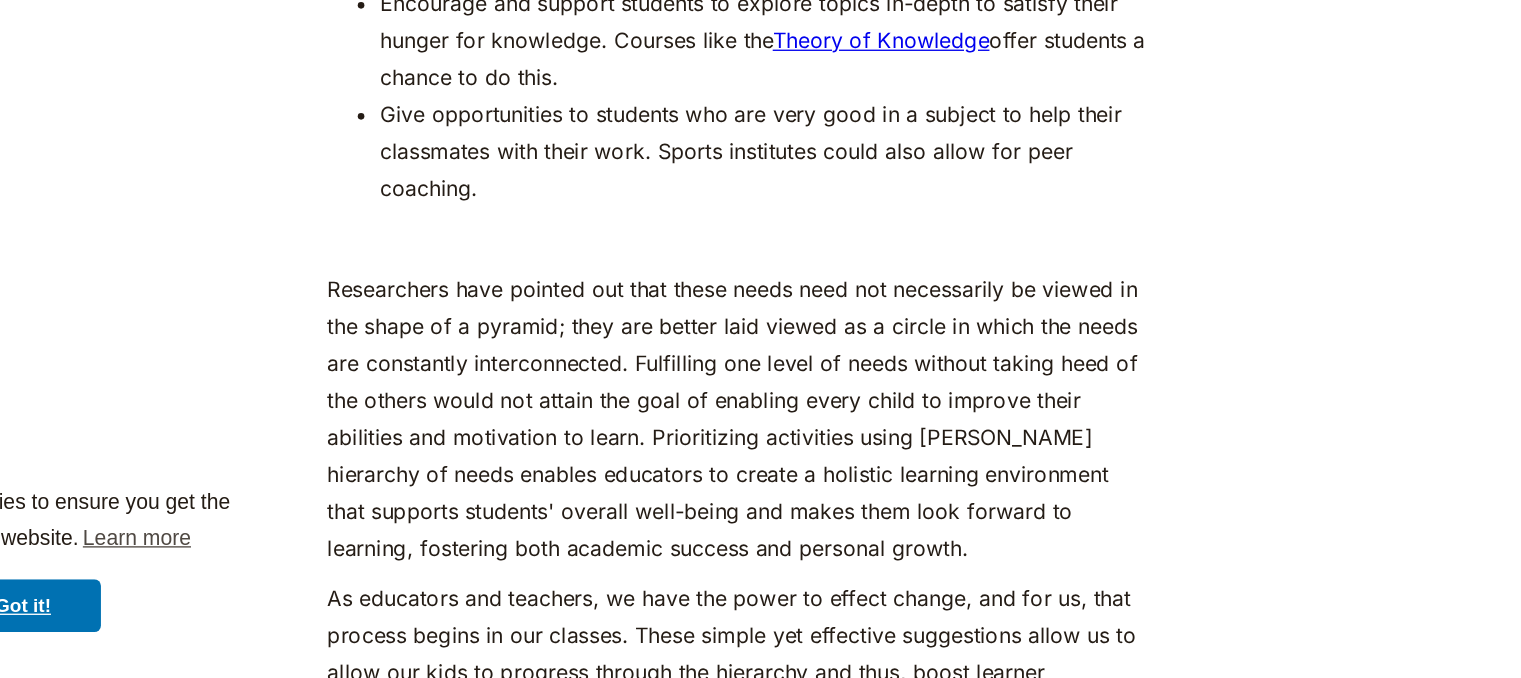 scroll, scrollTop: 8988, scrollLeft: 0, axis: vertical 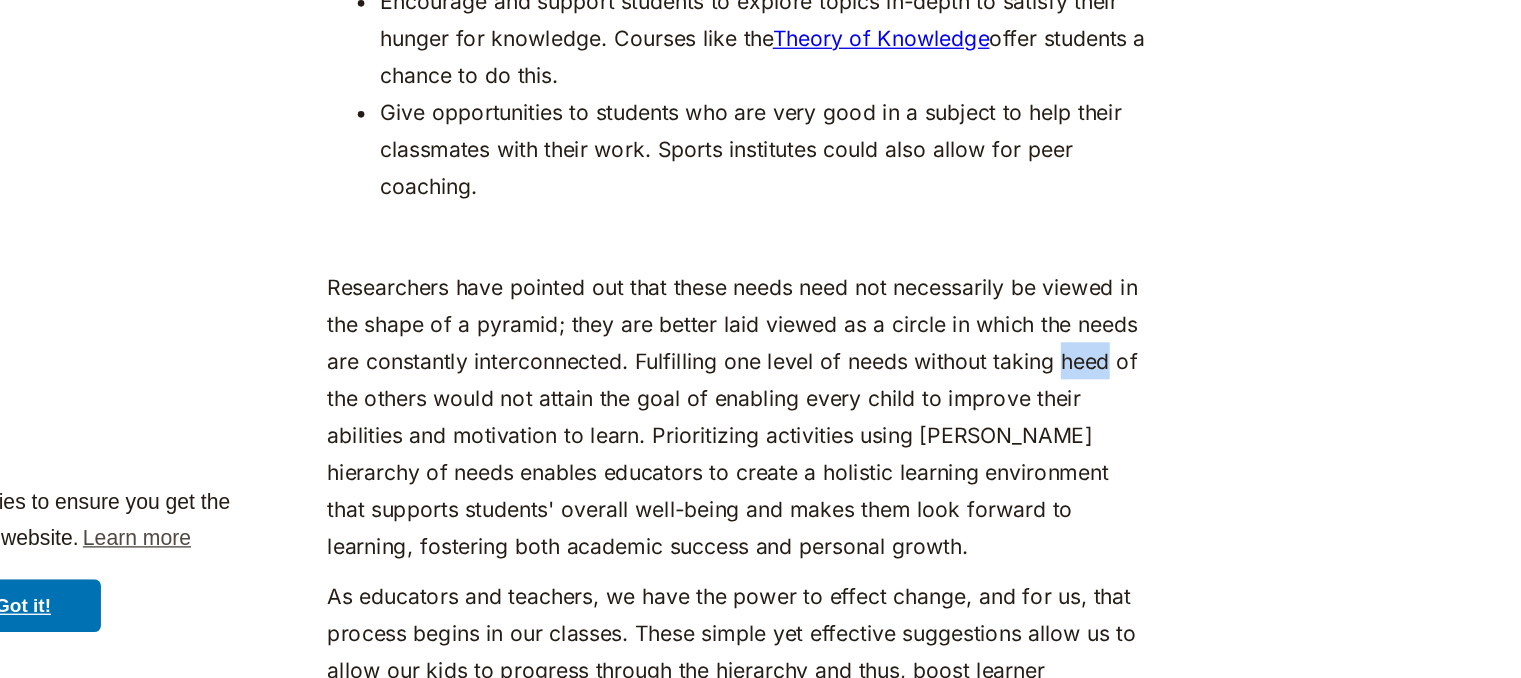 drag, startPoint x: 1043, startPoint y: 430, endPoint x: 1006, endPoint y: 428, distance: 37.054016 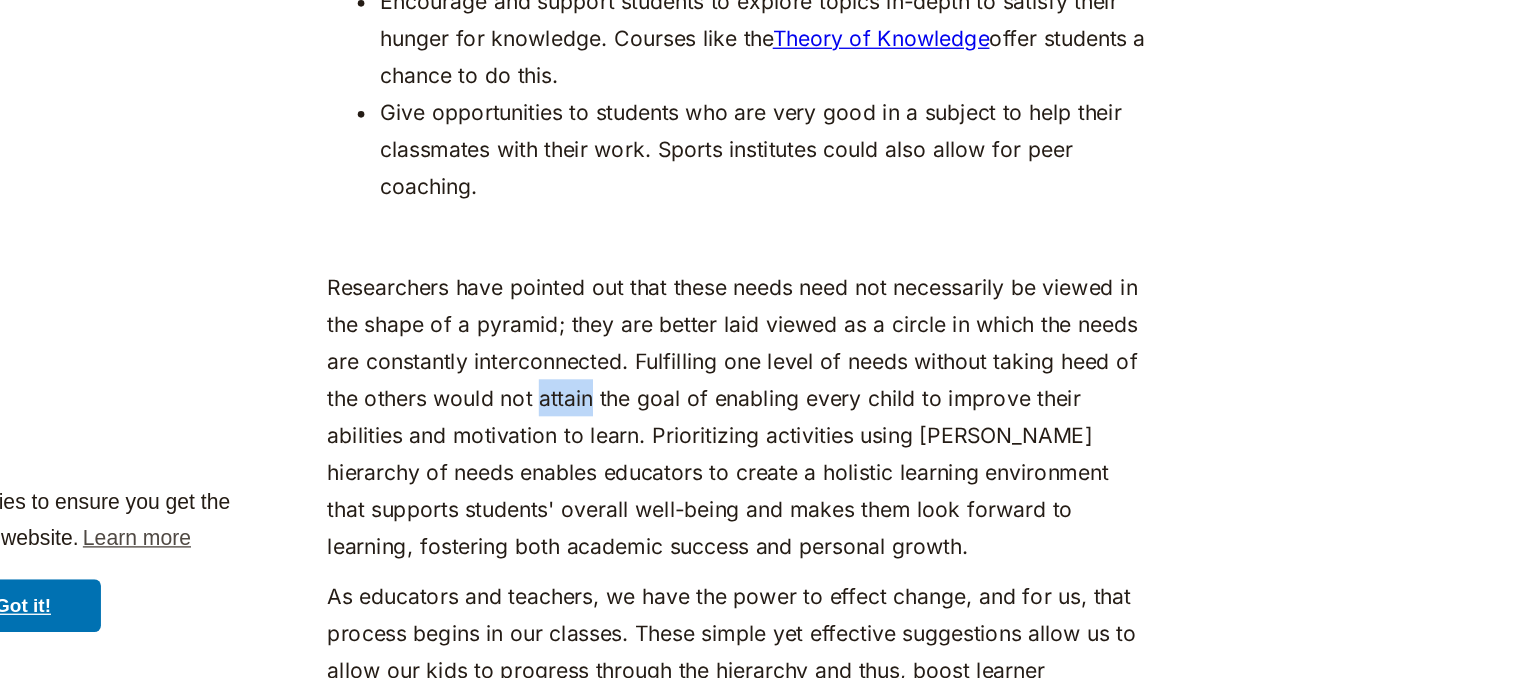 drag, startPoint x: 647, startPoint y: 454, endPoint x: 611, endPoint y: 454, distance: 36 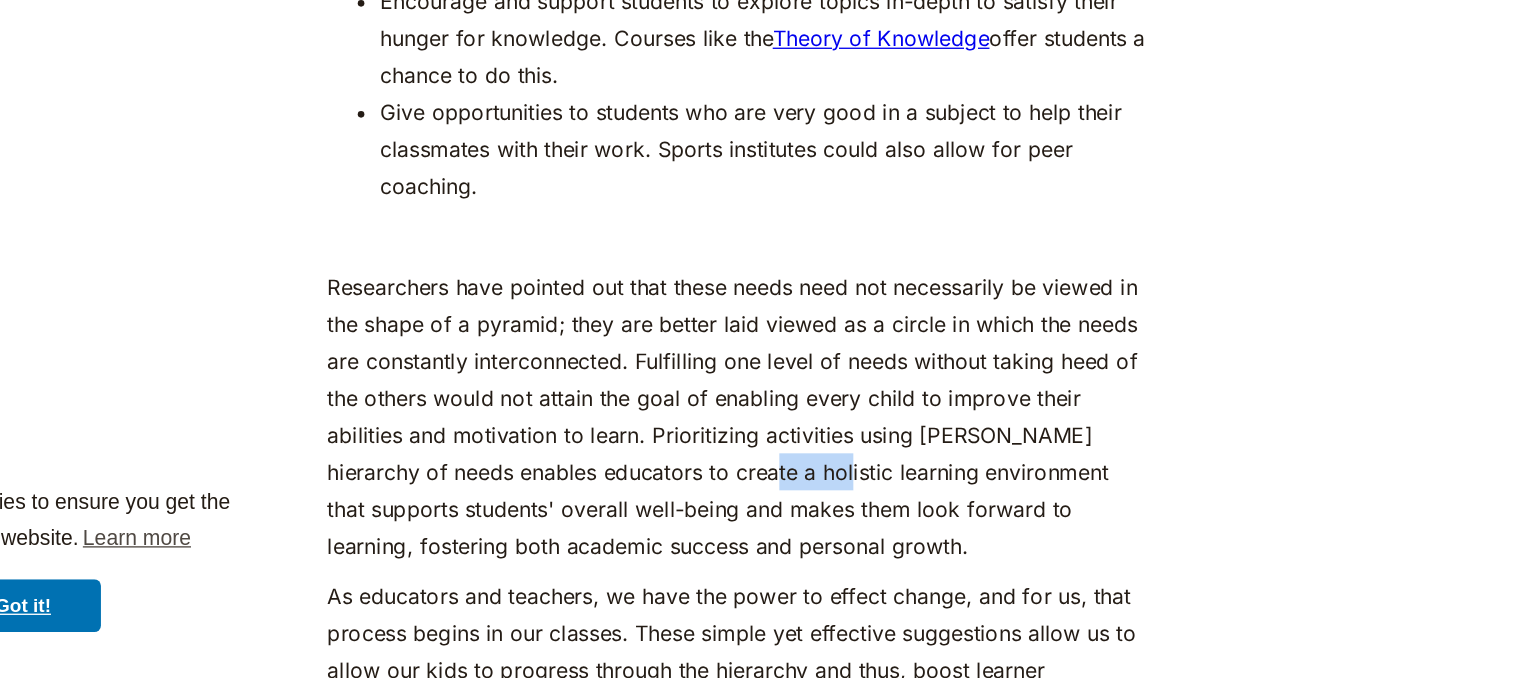 drag, startPoint x: 781, startPoint y: 517, endPoint x: 731, endPoint y: 511, distance: 50.358715 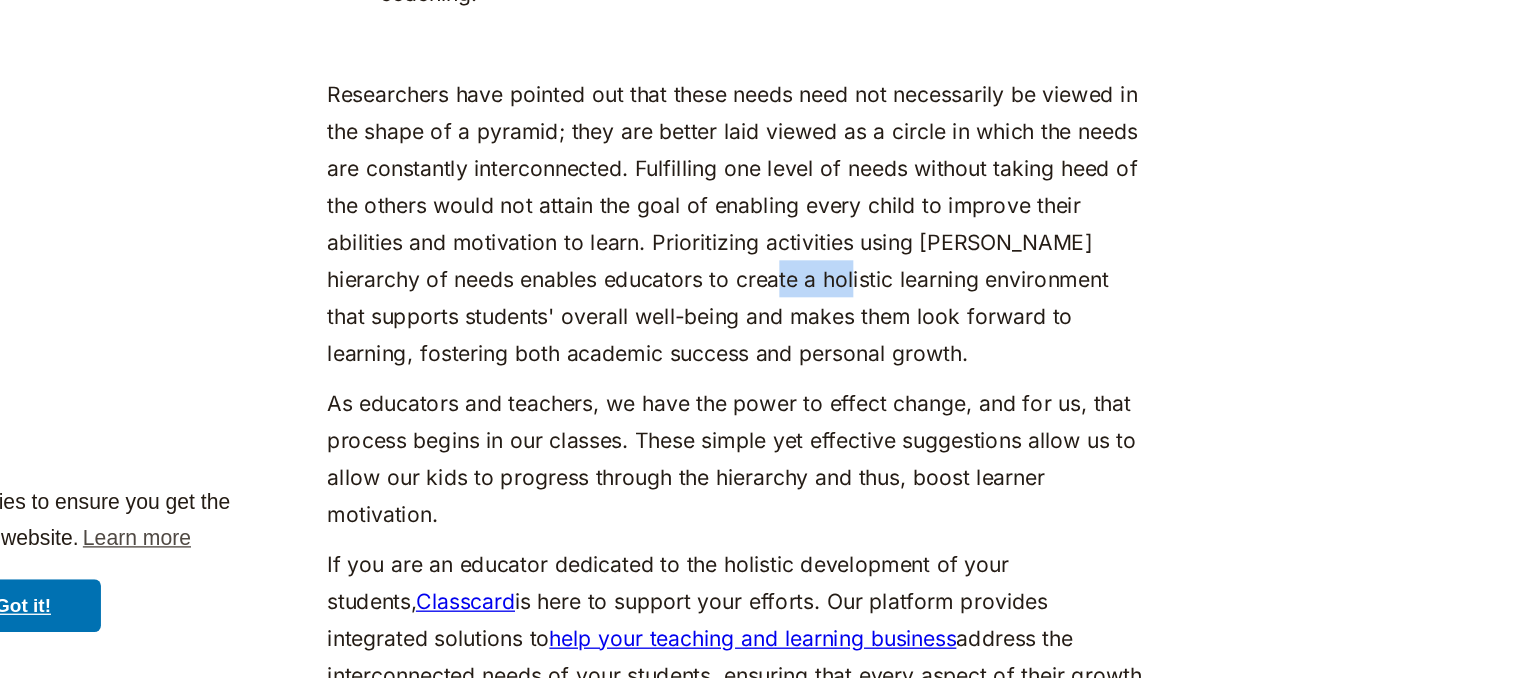 scroll, scrollTop: 9140, scrollLeft: 0, axis: vertical 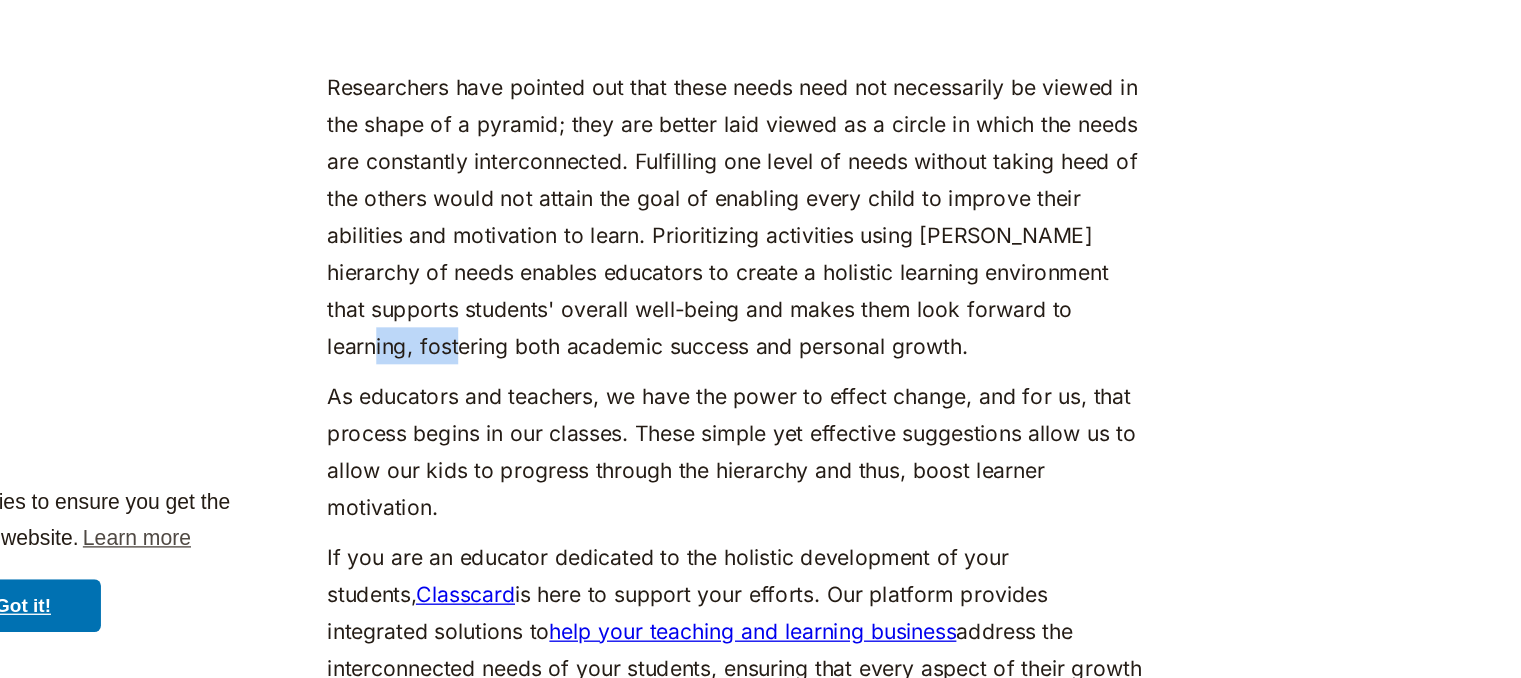 drag, startPoint x: 1057, startPoint y: 389, endPoint x: 982, endPoint y: 391, distance: 75.026665 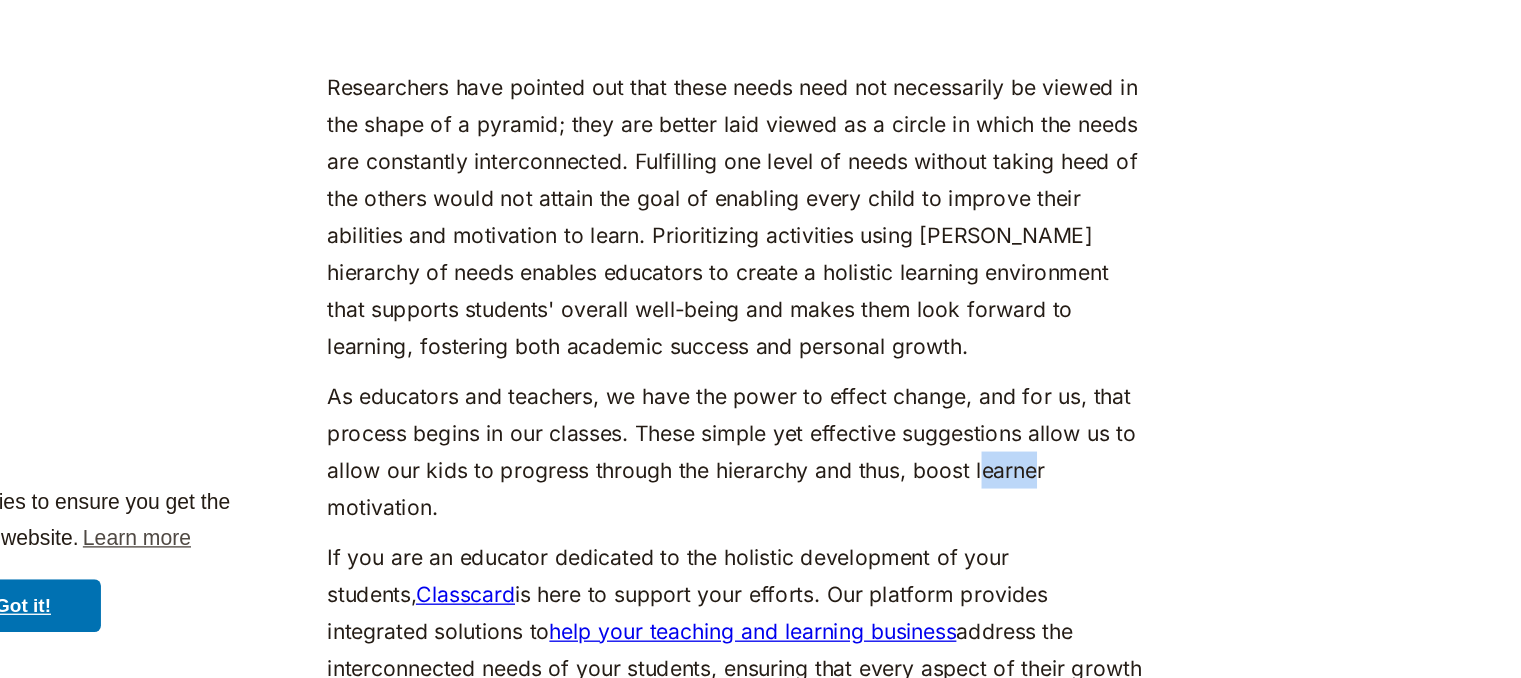drag, startPoint x: 972, startPoint y: 509, endPoint x: 939, endPoint y: 515, distance: 33.54102 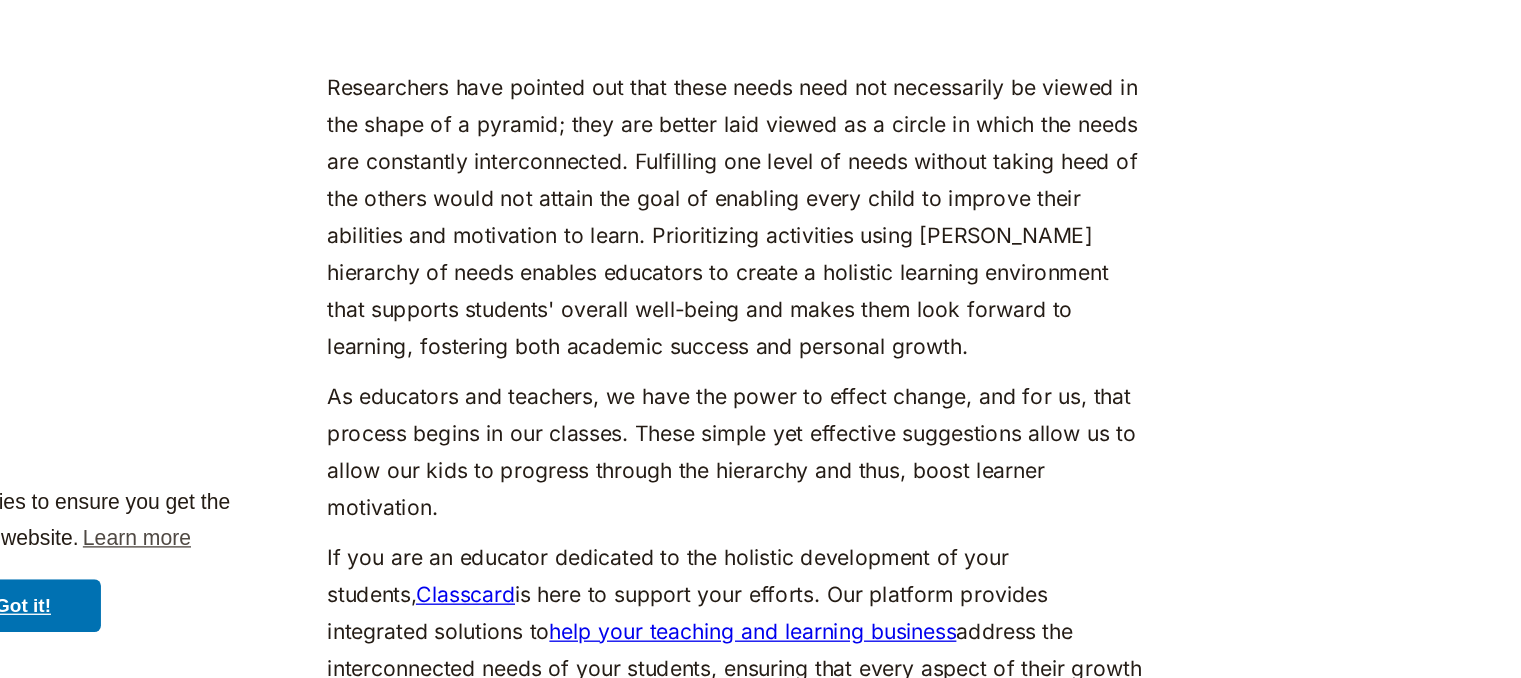 click on "As educators and teachers, we have the power to effect change, and for us, that process begins in our classes. These simple yet effective suggestions allow us to allow our kids to progress through the hierarchy and thus, boost learner motivation." at bounding box center [760, 506] 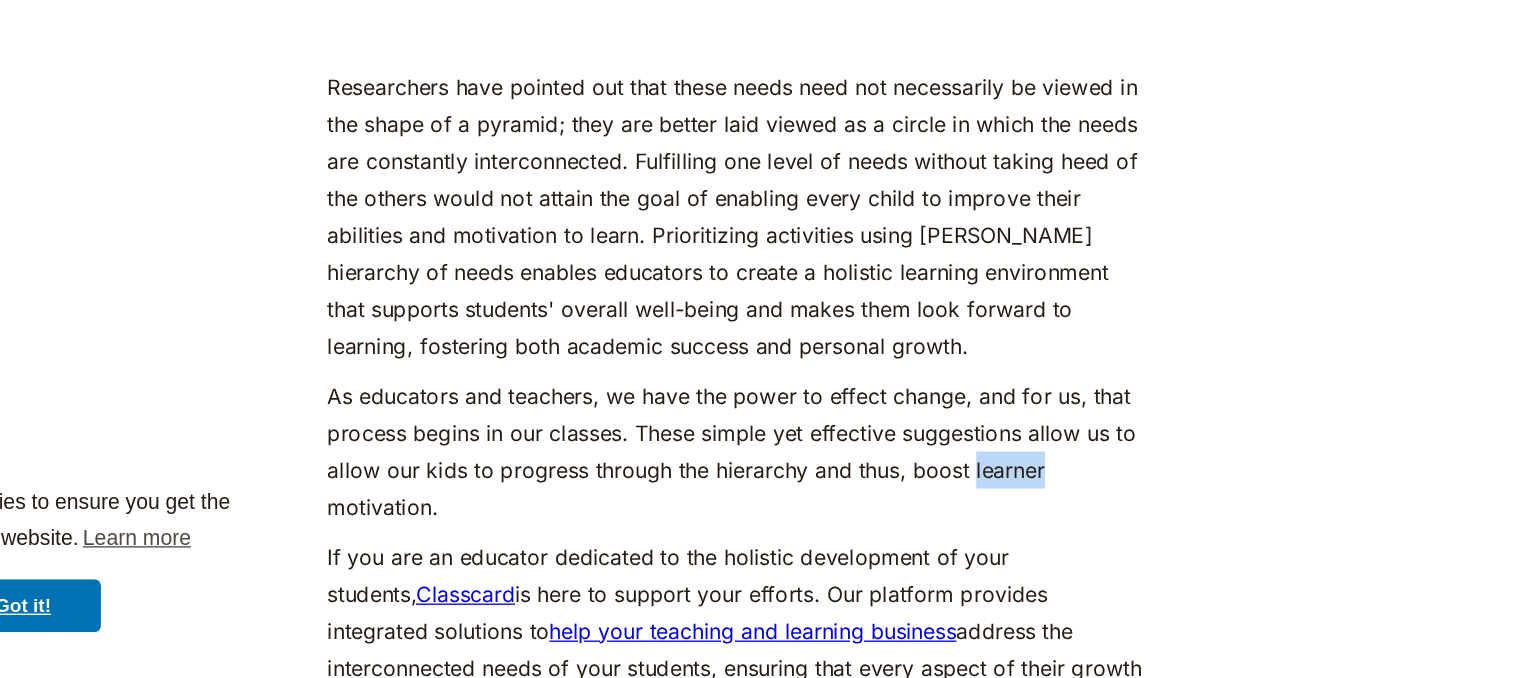 drag, startPoint x: 996, startPoint y: 509, endPoint x: 936, endPoint y: 511, distance: 60.033325 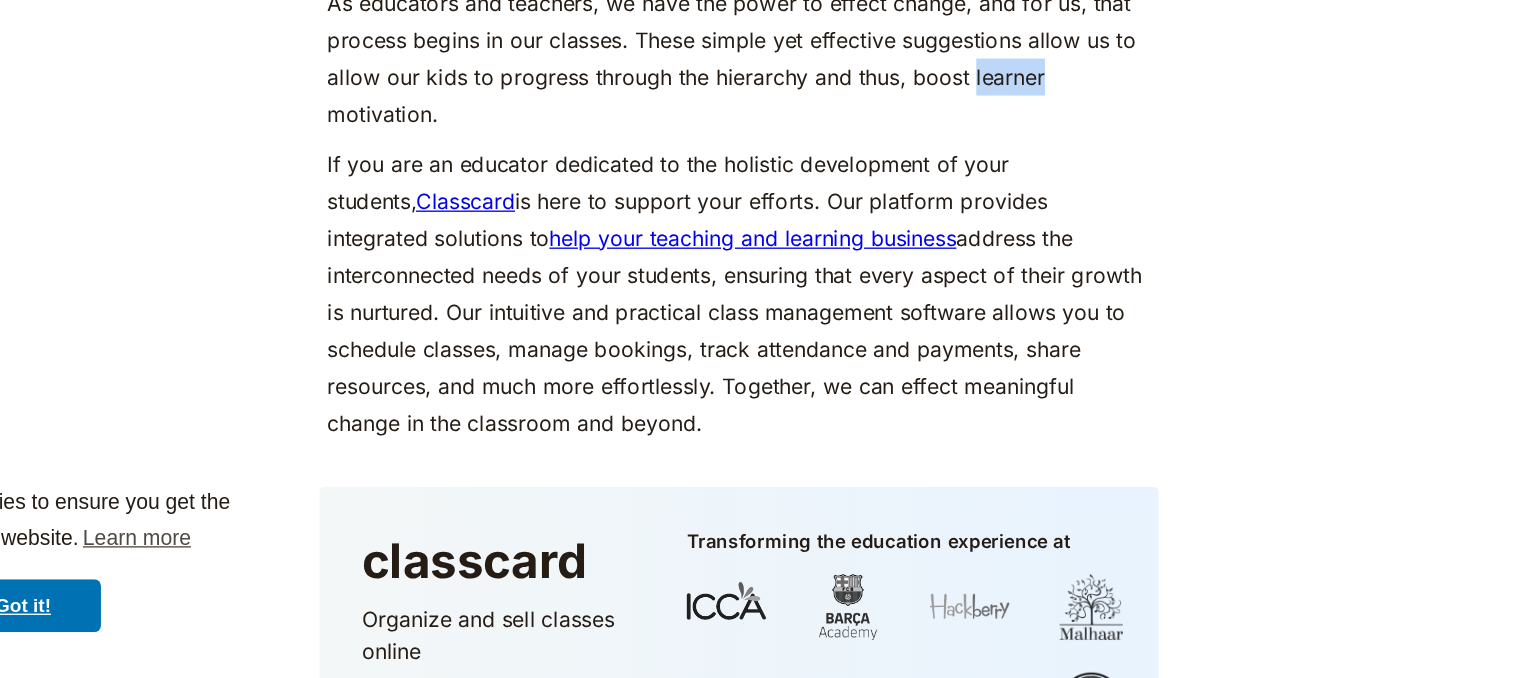 scroll, scrollTop: 9213, scrollLeft: 0, axis: vertical 